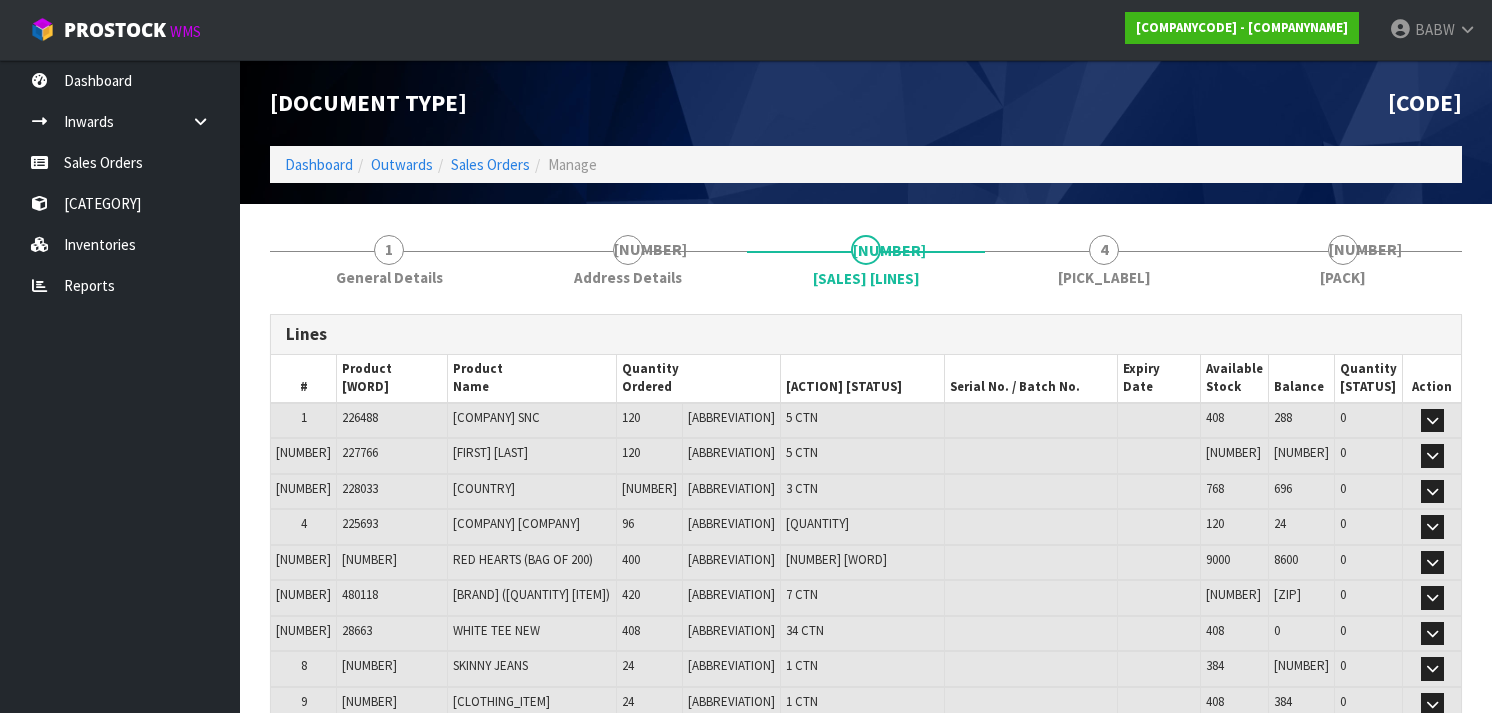 scroll, scrollTop: 0, scrollLeft: 0, axis: both 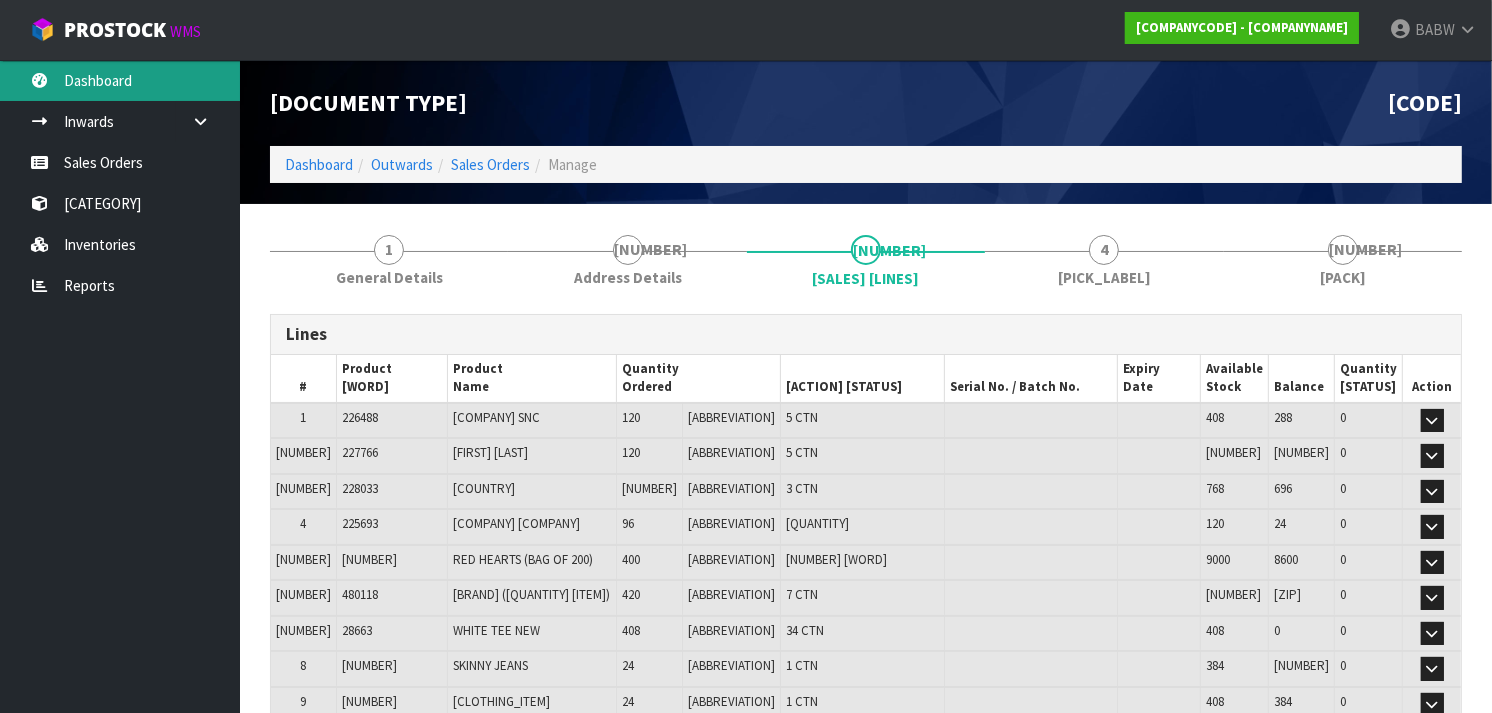 click on "Dashboard" at bounding box center [120, 80] 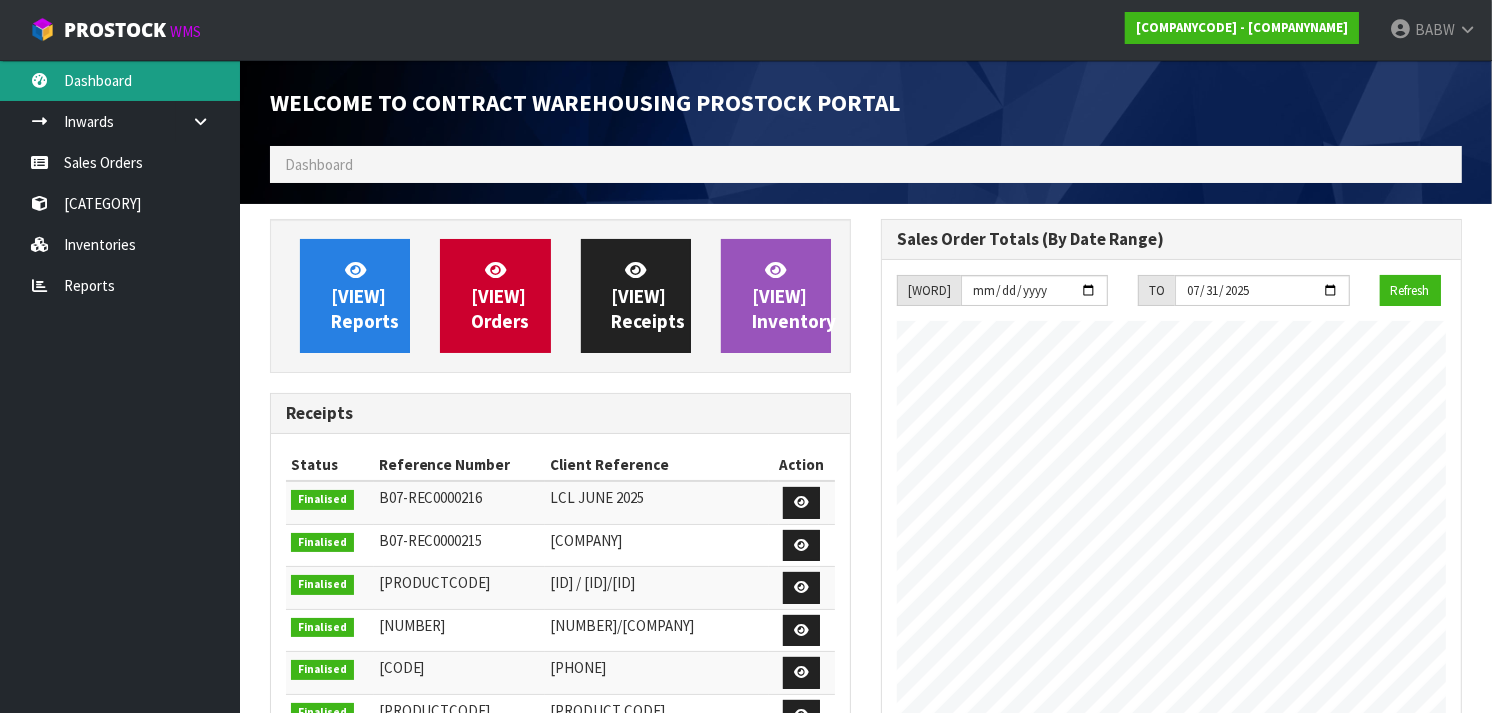scroll, scrollTop: 999158, scrollLeft: 999388, axis: both 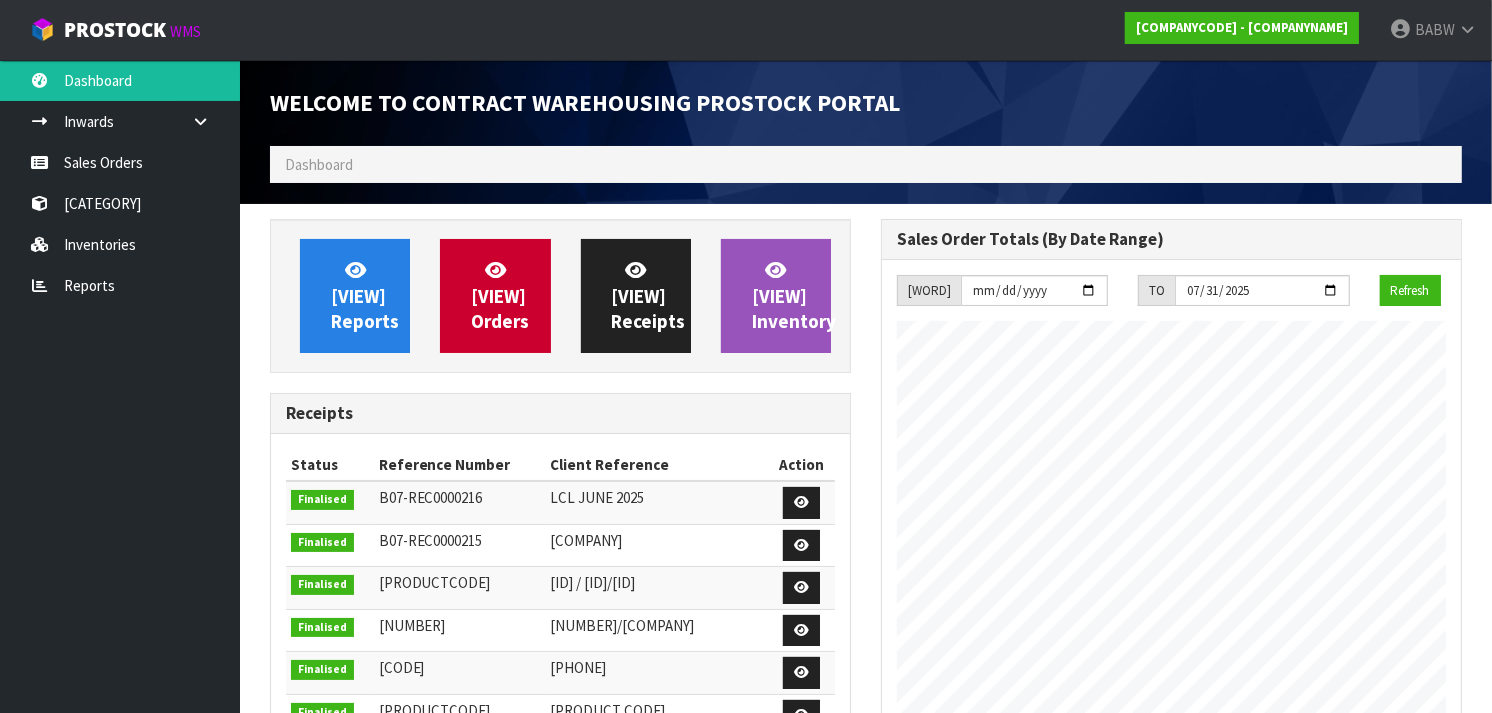 click on "Dashboard" at bounding box center (866, 164) 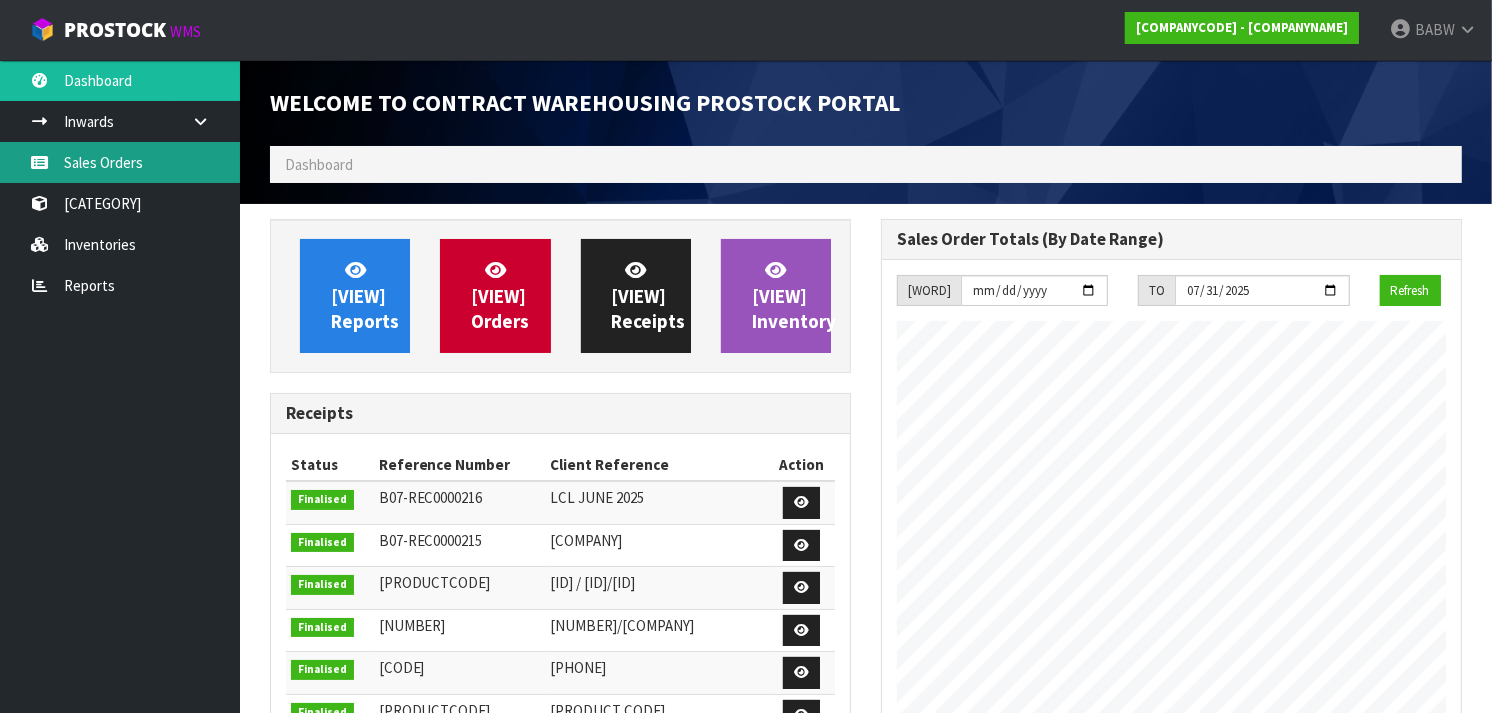 click on "Sales Orders" at bounding box center [120, 162] 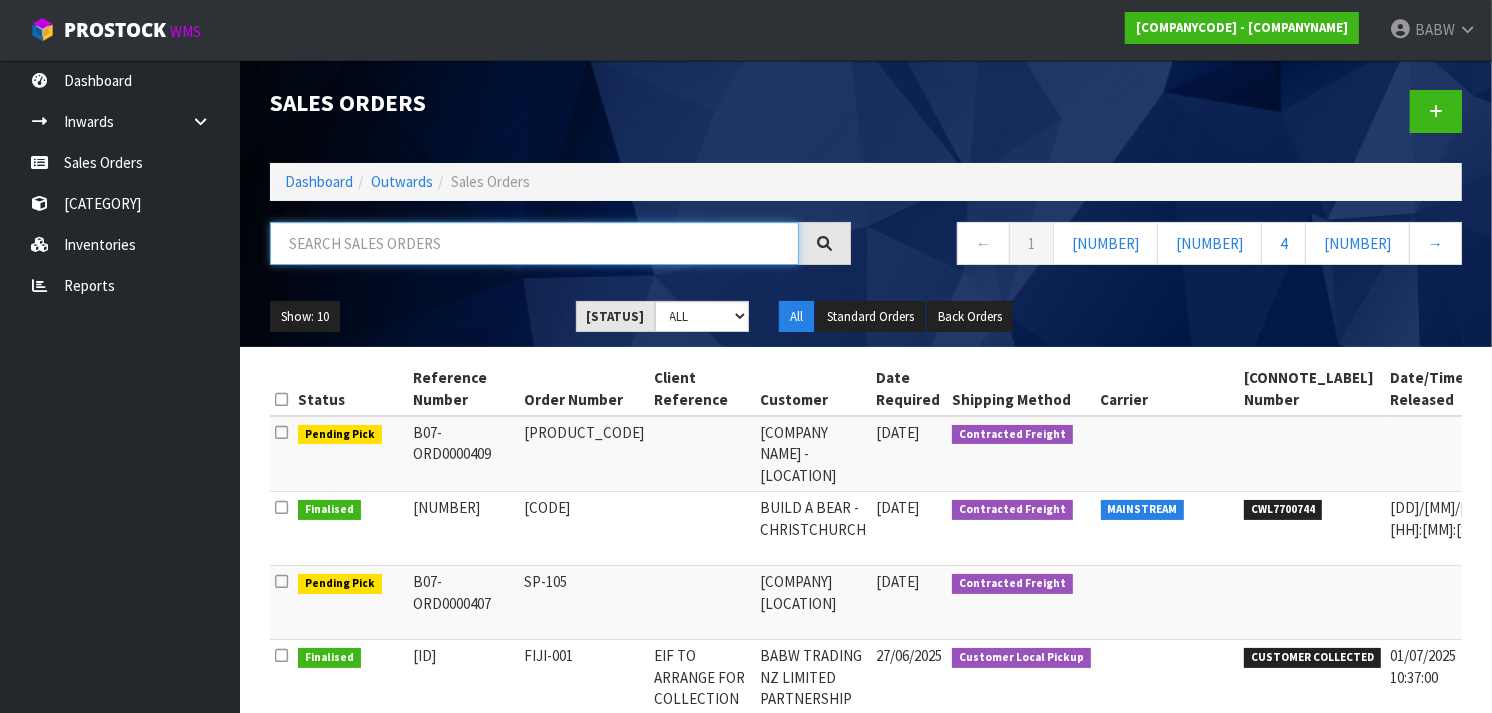 click at bounding box center [534, 243] 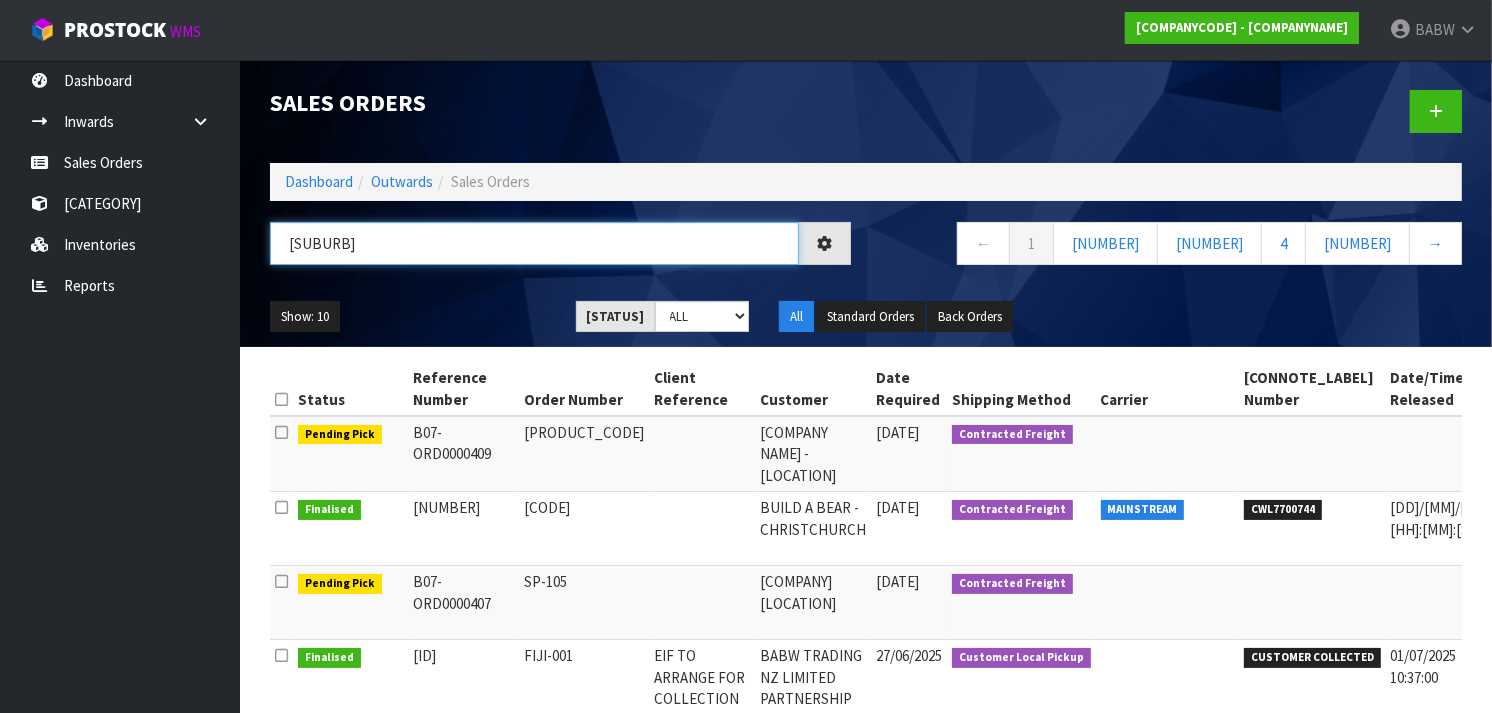 type on "[SUBURB]" 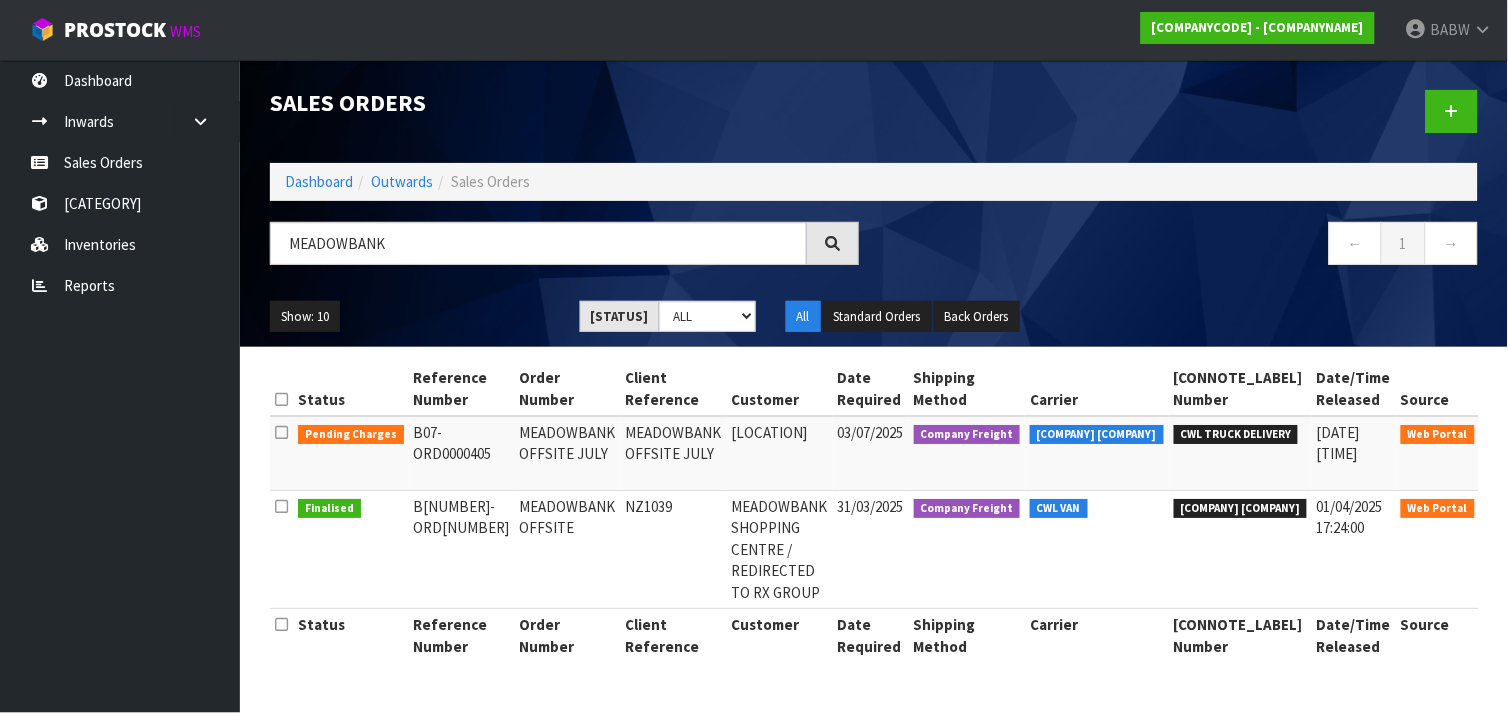 click at bounding box center (1507, 437) 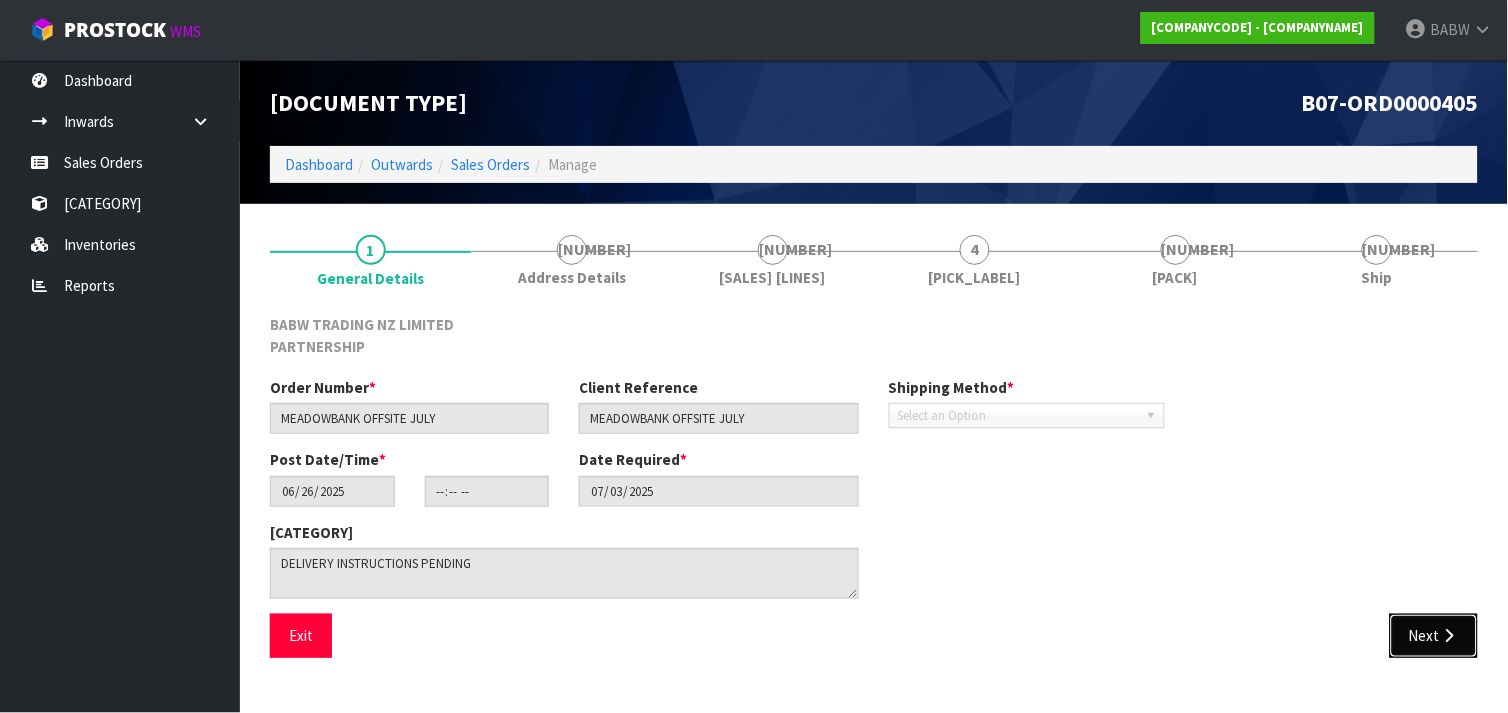 click on "Next" at bounding box center [1434, 635] 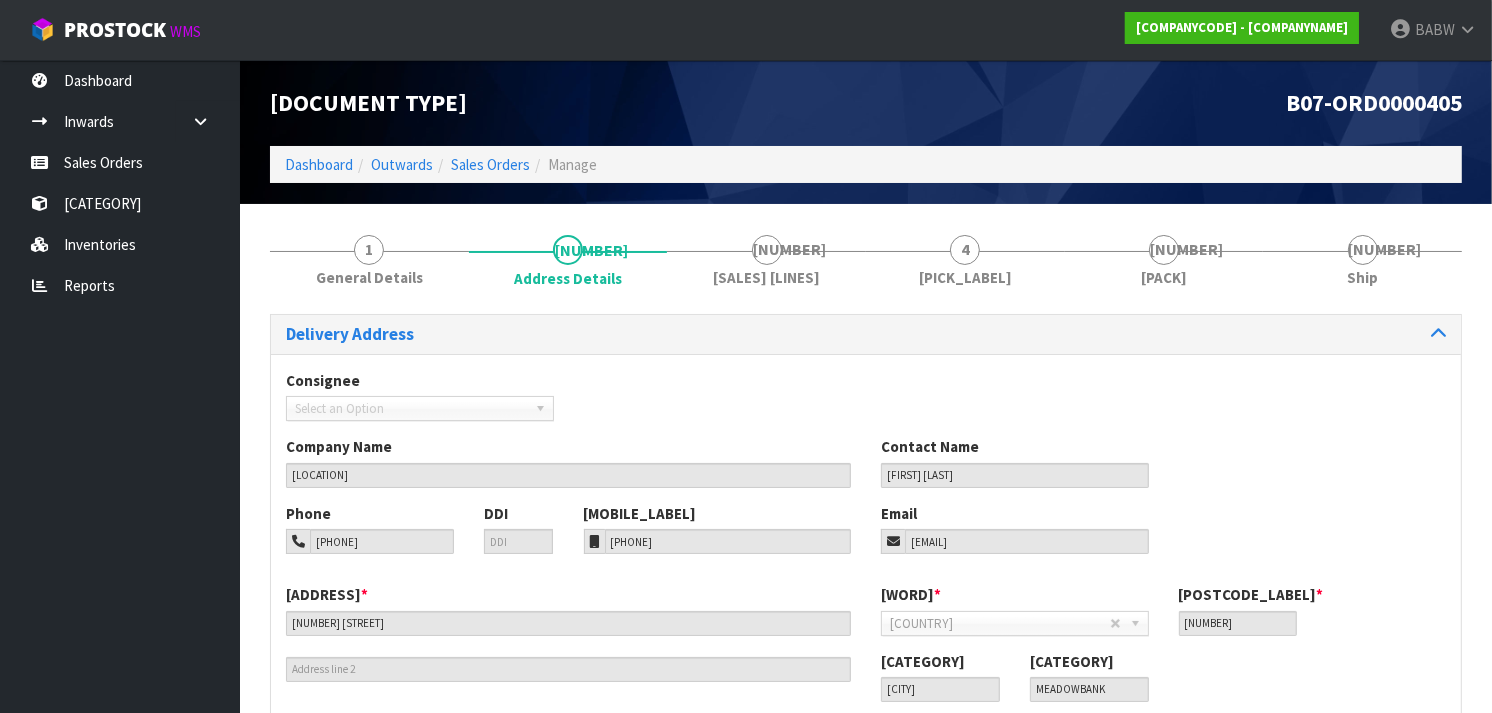 scroll, scrollTop: 128, scrollLeft: 0, axis: vertical 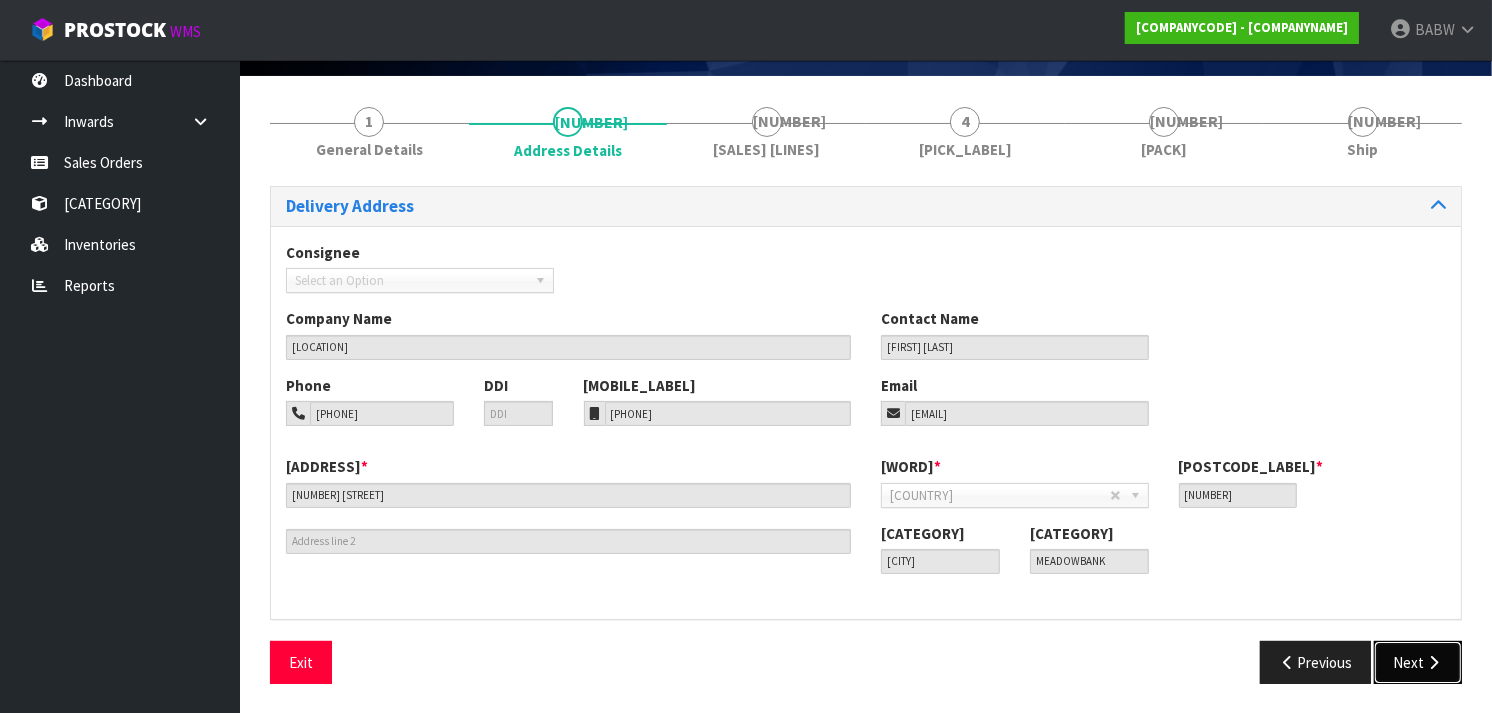 click on "Next" at bounding box center (1418, 662) 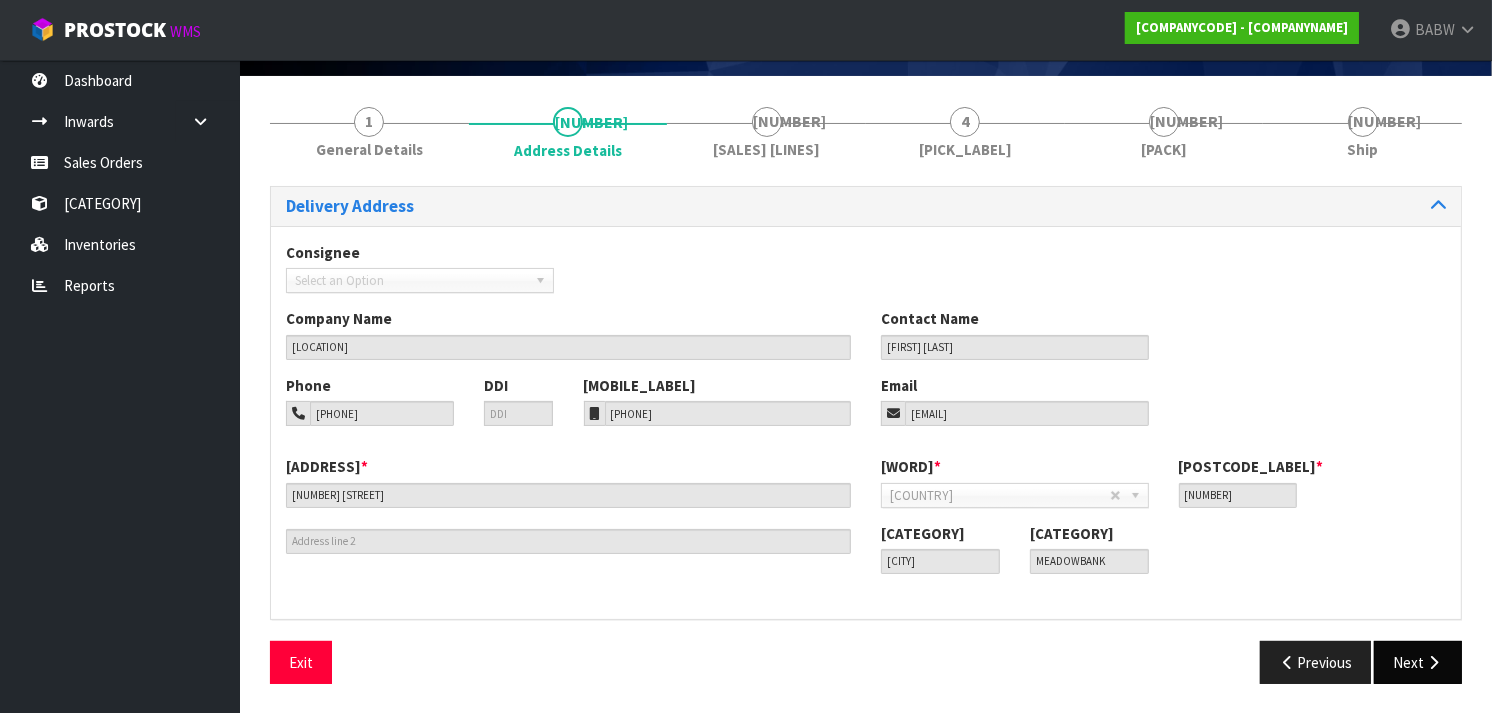 scroll, scrollTop: 16, scrollLeft: 0, axis: vertical 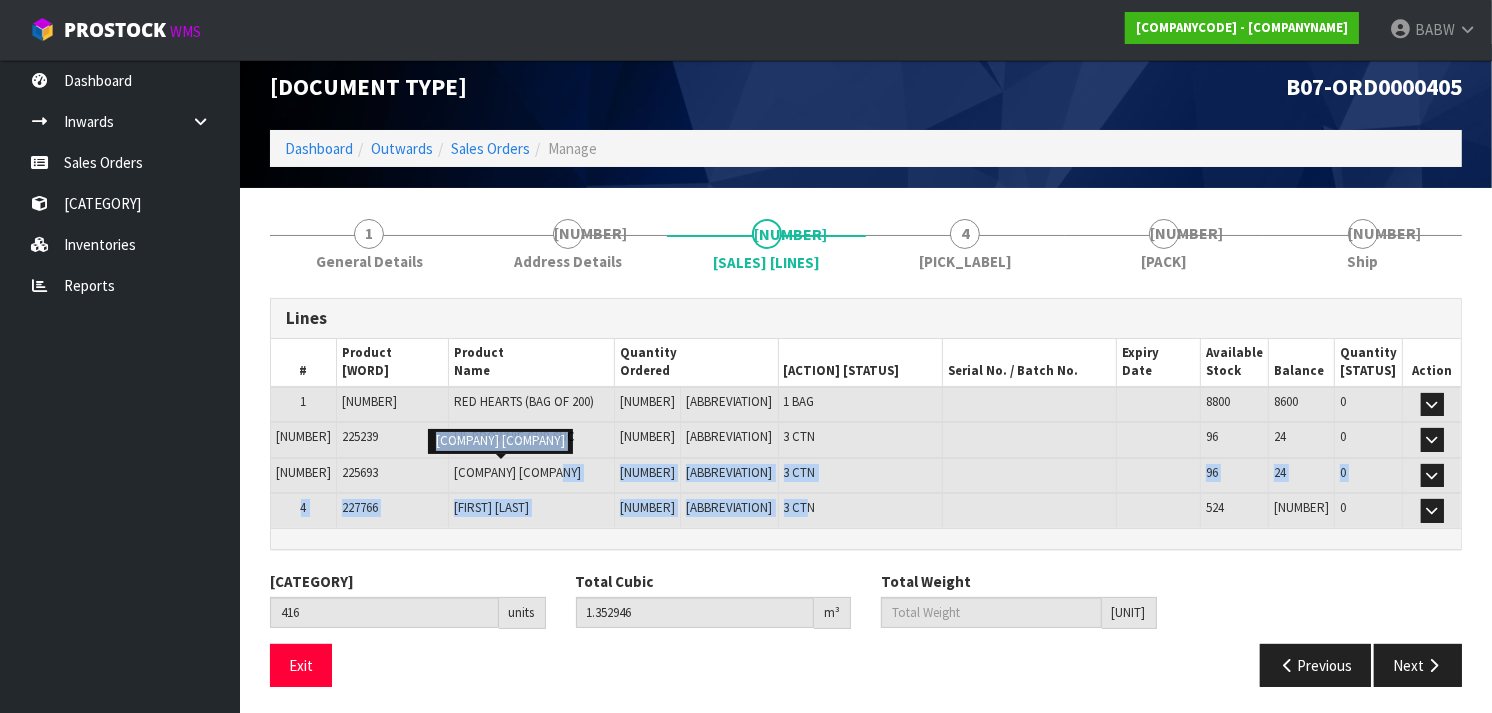 drag, startPoint x: 752, startPoint y: 505, endPoint x: 553, endPoint y: 475, distance: 201.2486 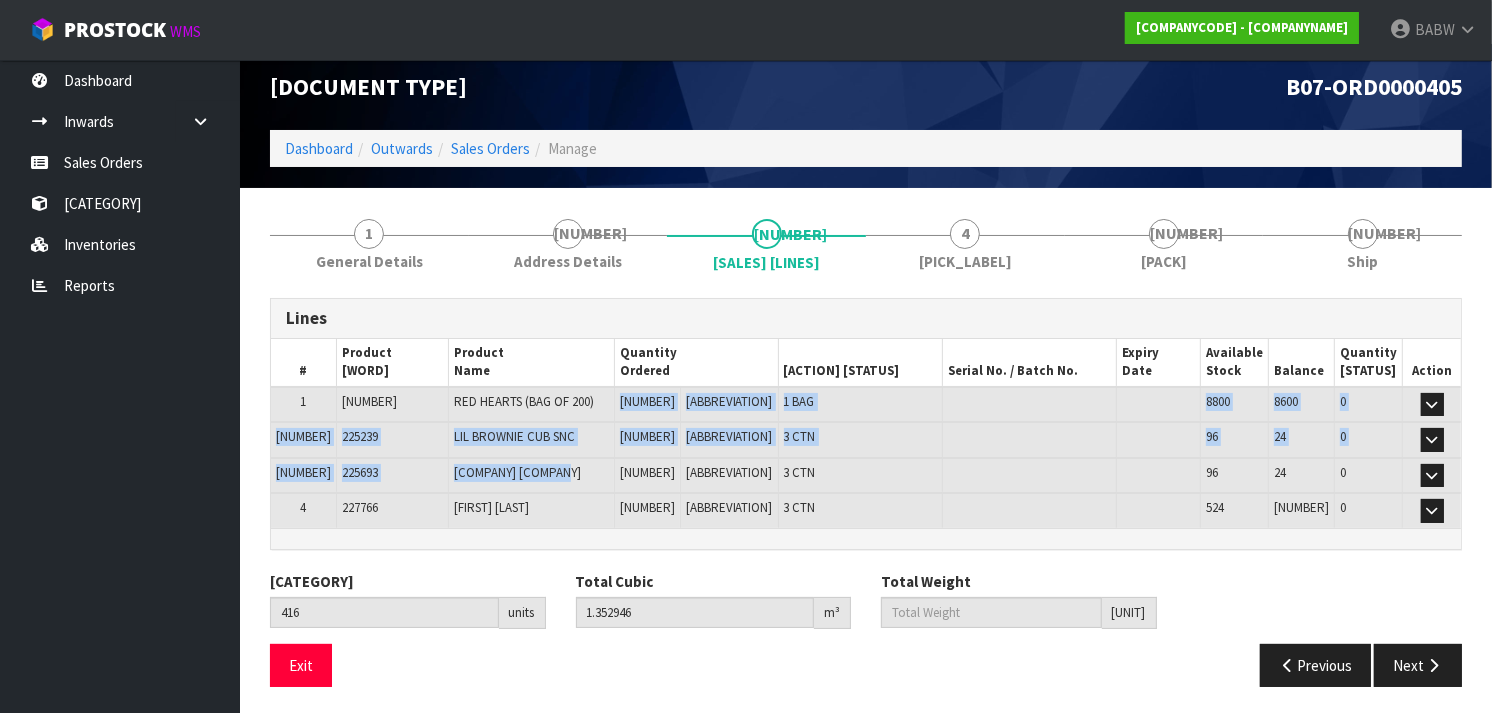 drag, startPoint x: 553, startPoint y: 475, endPoint x: 602, endPoint y: 401, distance: 88.752464 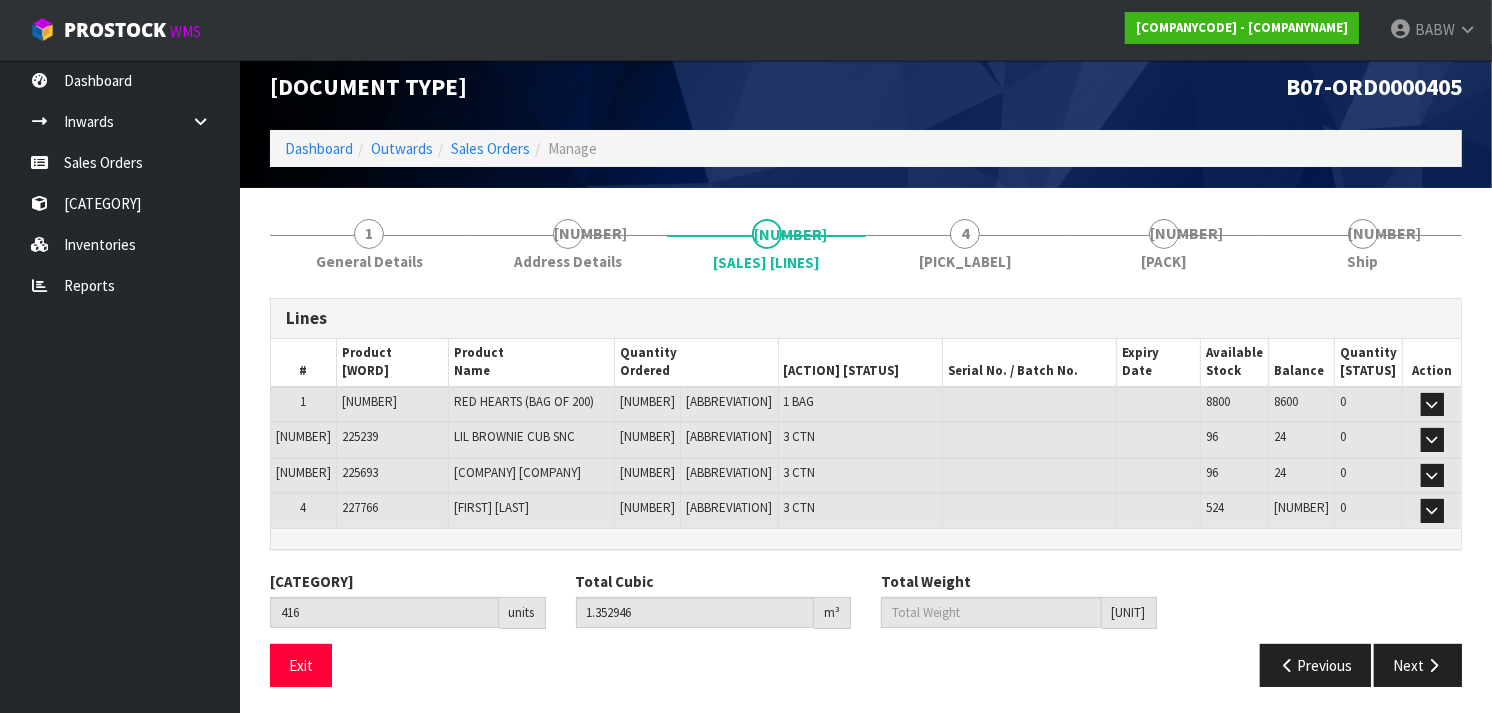 drag, startPoint x: 598, startPoint y: 451, endPoint x: 596, endPoint y: 513, distance: 62.03225 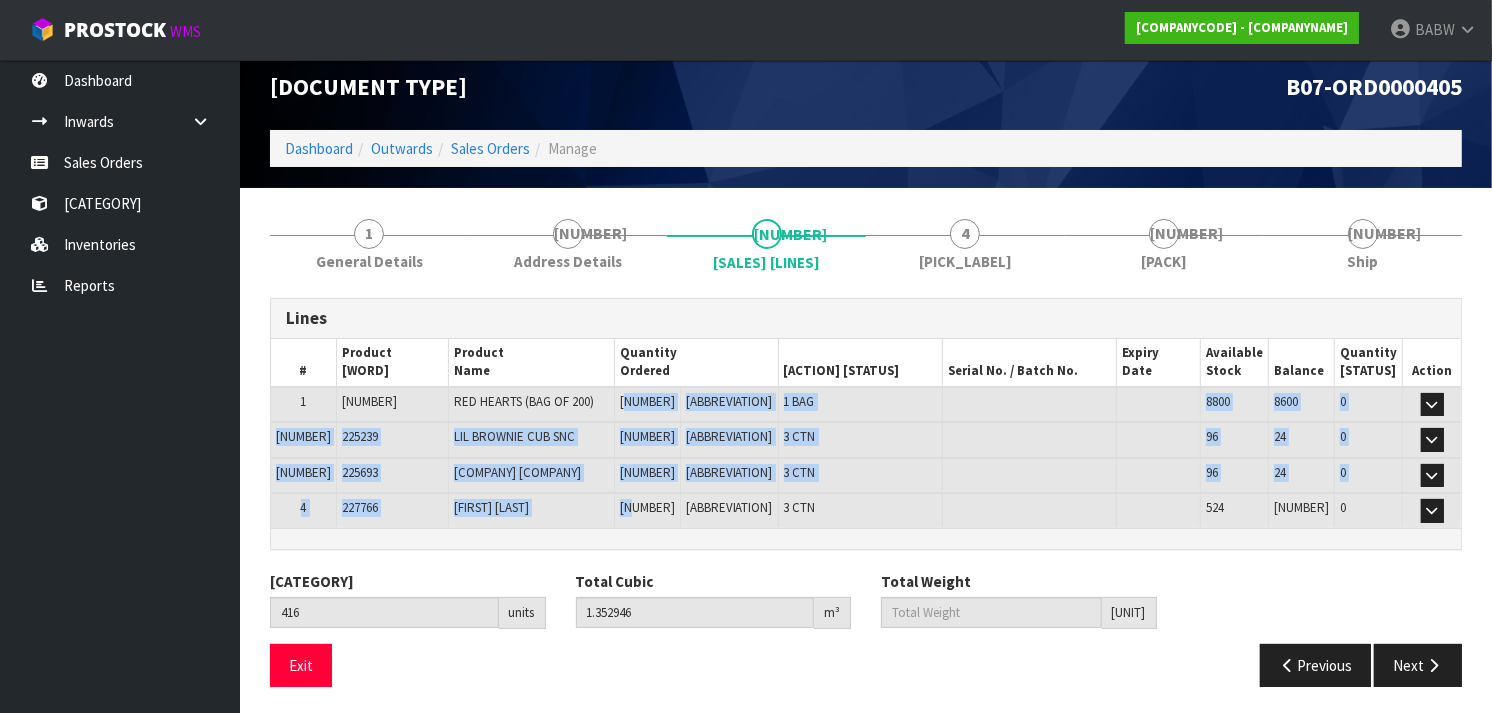drag, startPoint x: 634, startPoint y: 395, endPoint x: 640, endPoint y: 493, distance: 98.1835 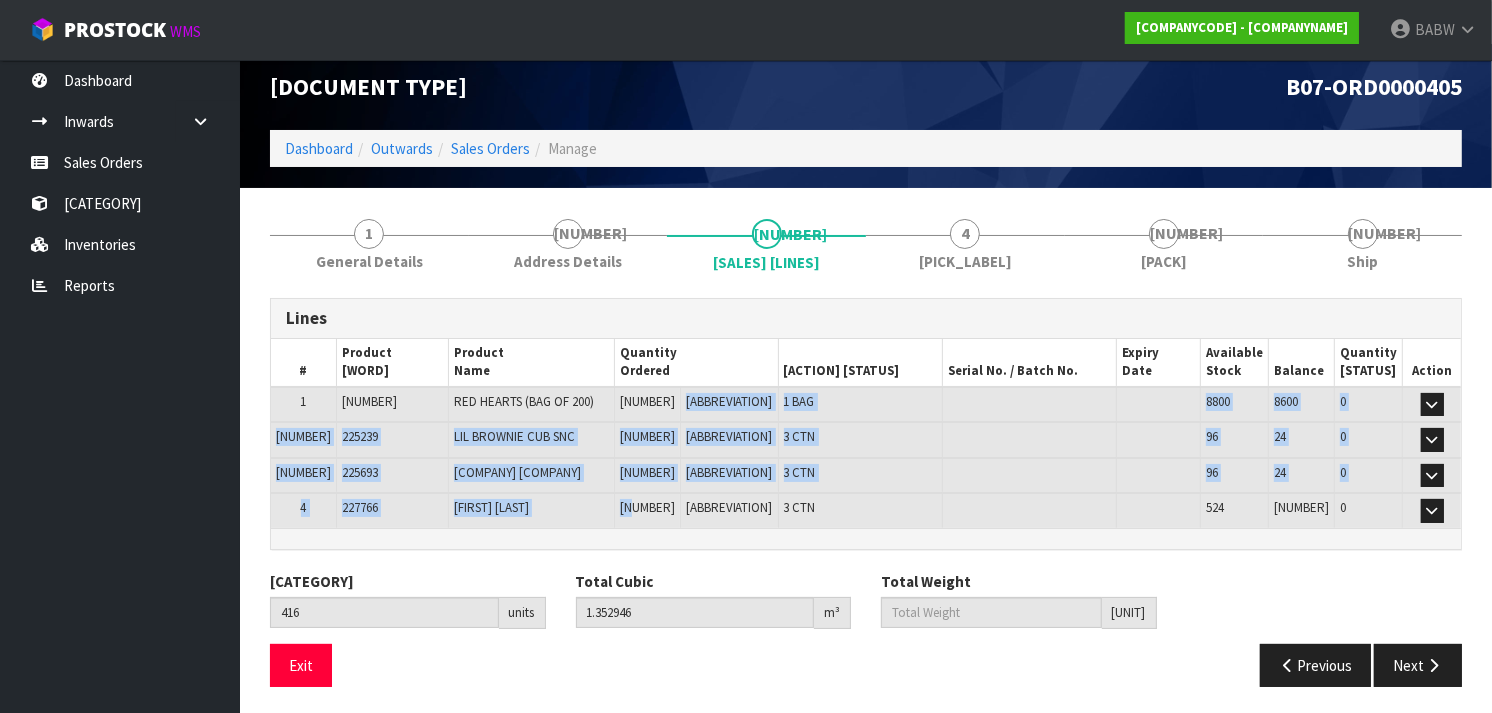 drag, startPoint x: 644, startPoint y: 477, endPoint x: 665, endPoint y: 411, distance: 69.260376 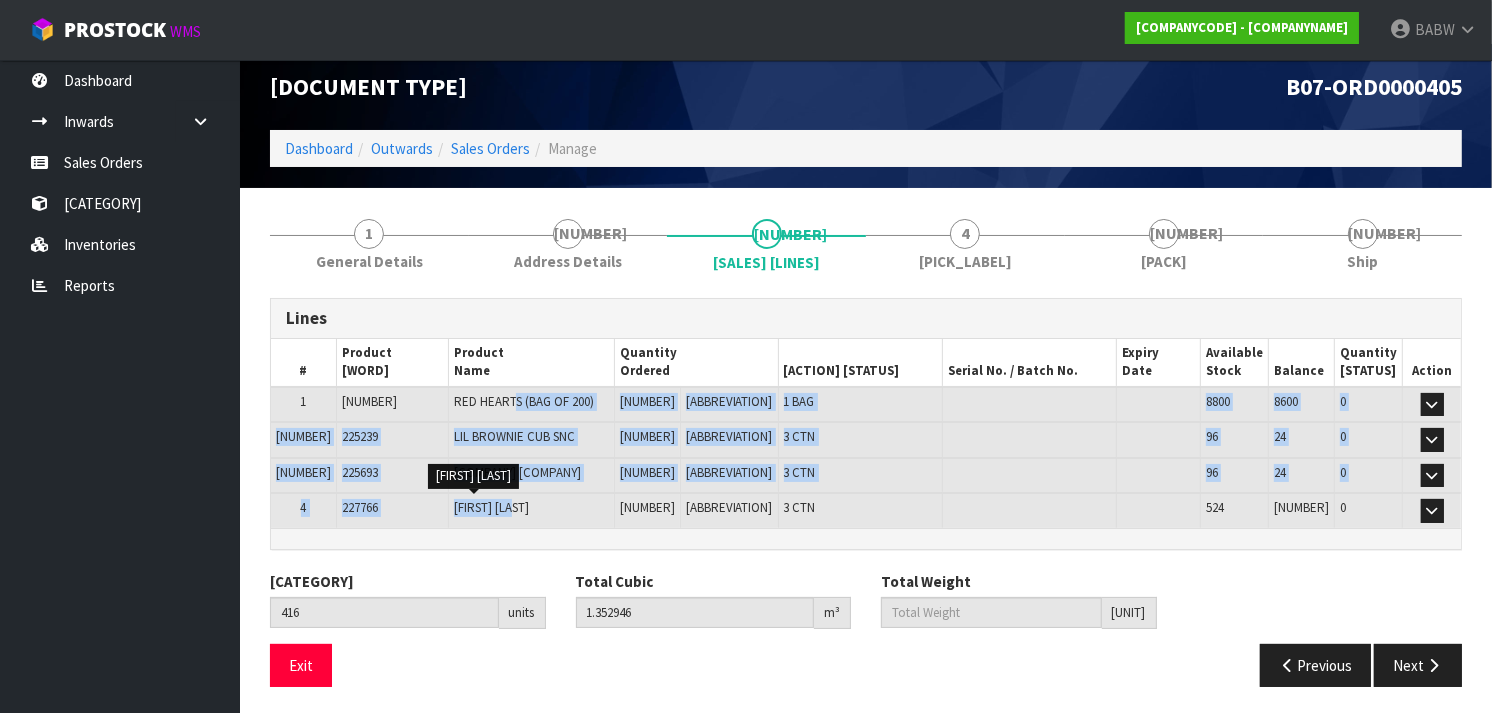 drag, startPoint x: 500, startPoint y: 414, endPoint x: 503, endPoint y: 507, distance: 93.04838 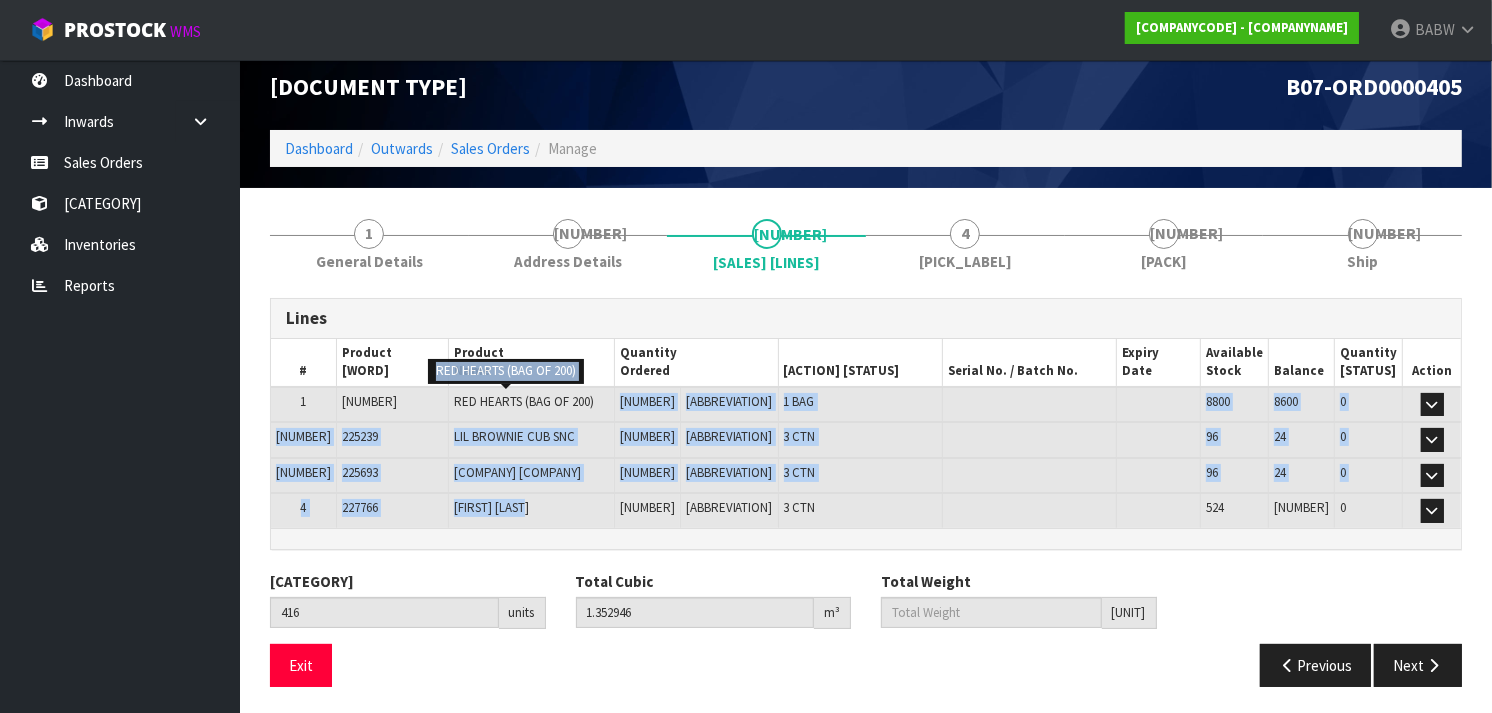 drag, startPoint x: 503, startPoint y: 507, endPoint x: 580, endPoint y: 401, distance: 131.01526 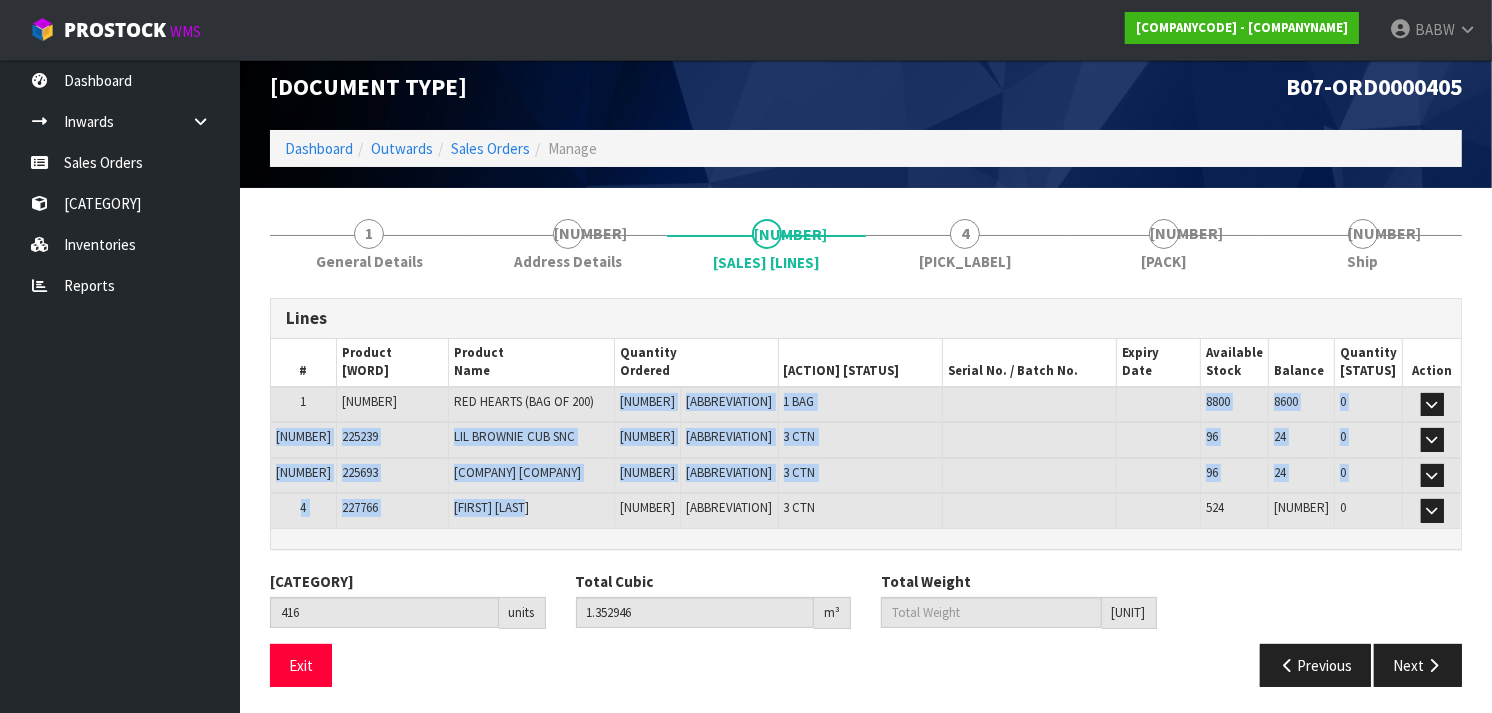 click on "RED HEARTS (BAG OF 200)" at bounding box center (531, 405) 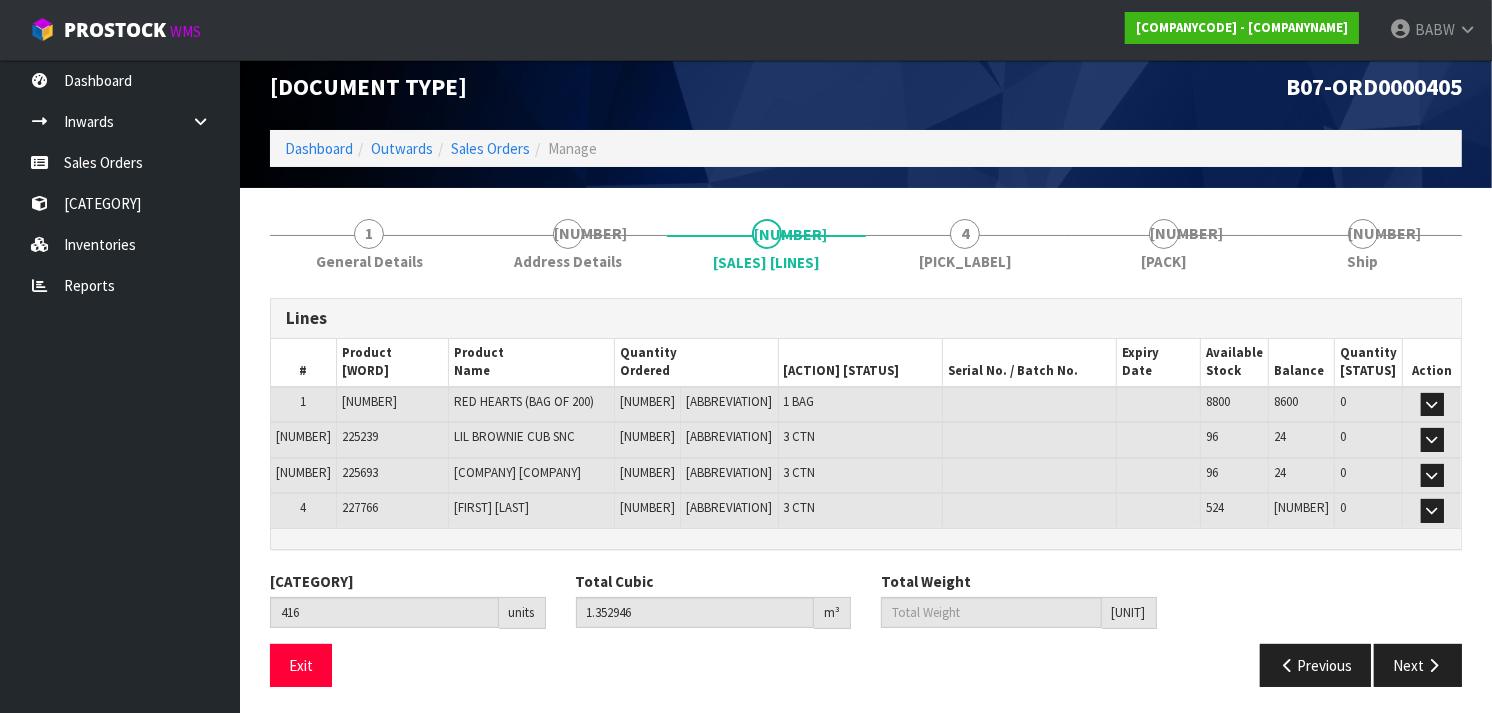 drag, startPoint x: 580, startPoint y: 401, endPoint x: 577, endPoint y: 495, distance: 94.04786 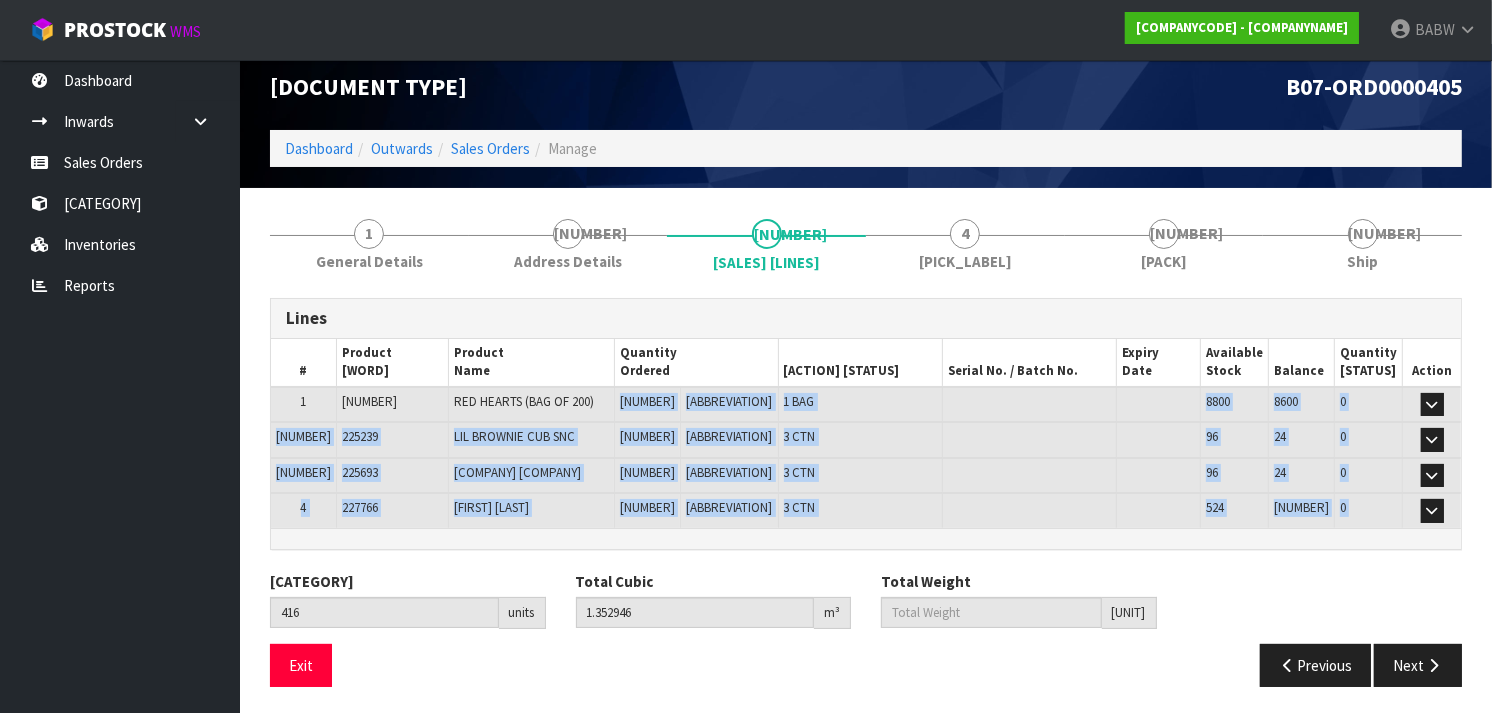 drag, startPoint x: 586, startPoint y: 525, endPoint x: 588, endPoint y: 414, distance: 111.01801 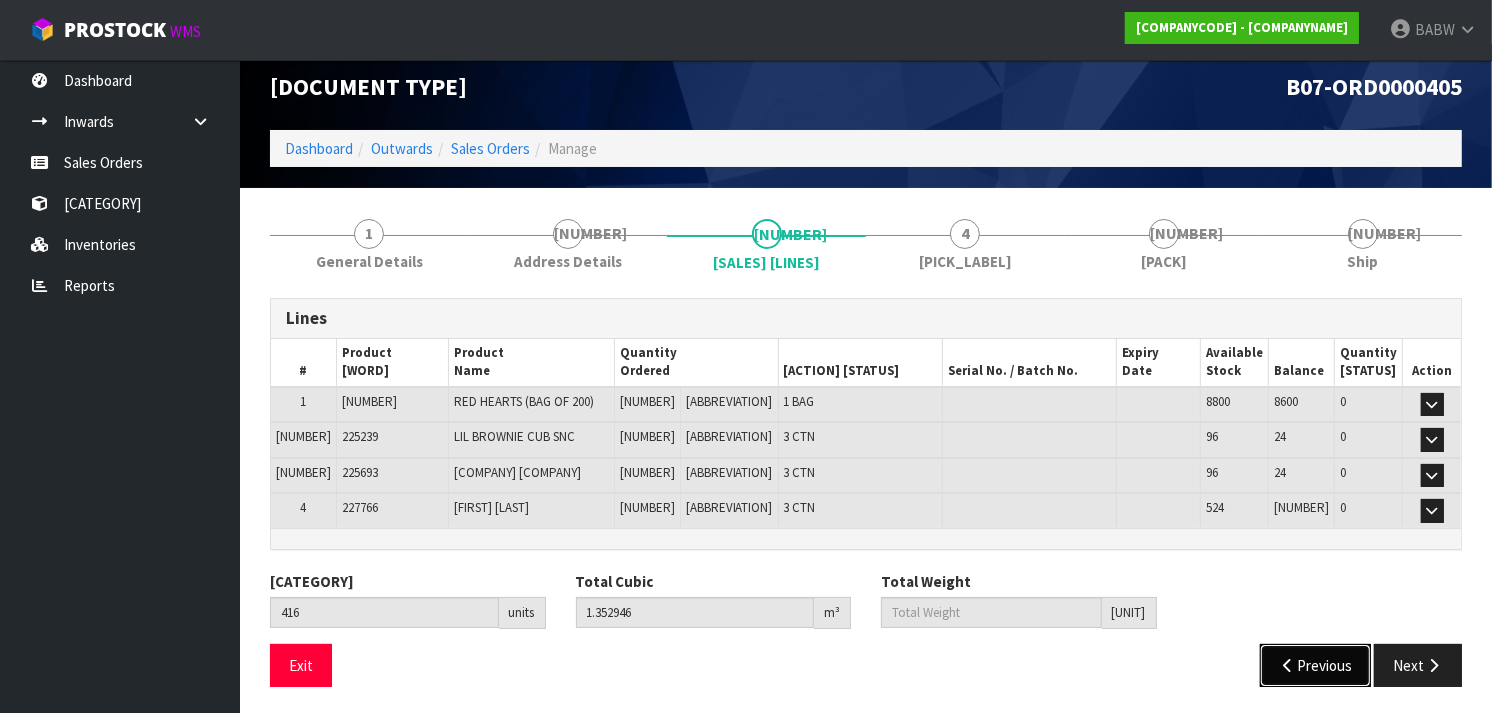click on "Previous" at bounding box center (1316, 665) 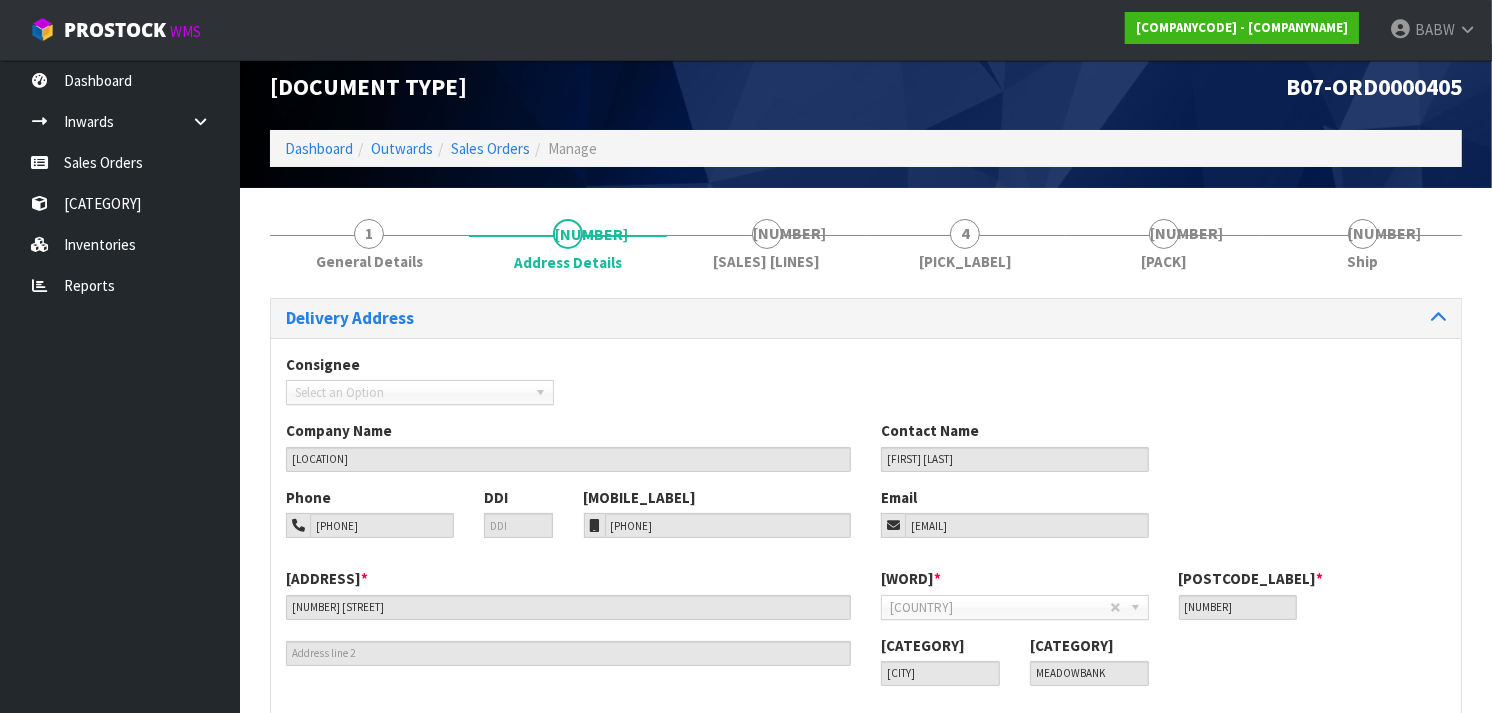 scroll, scrollTop: 128, scrollLeft: 0, axis: vertical 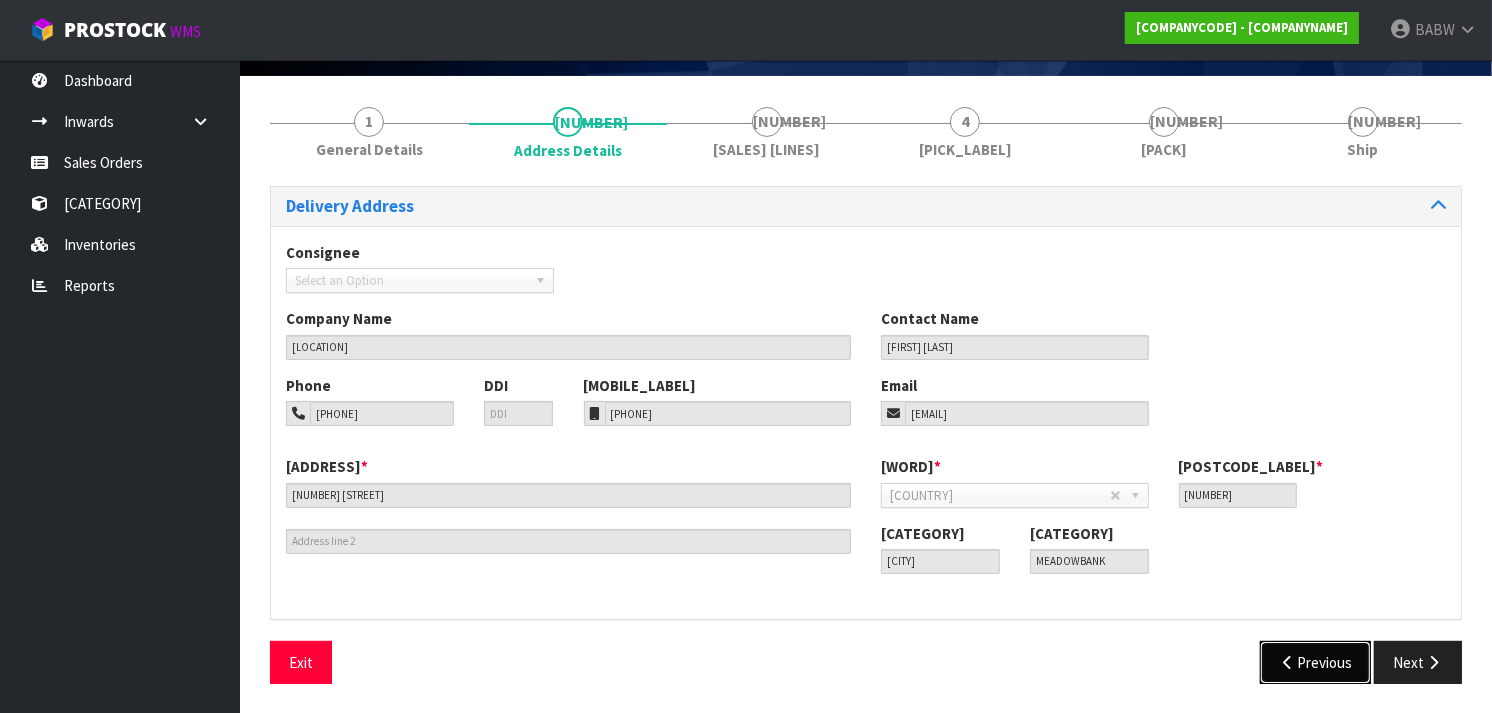 click at bounding box center (1288, 662) 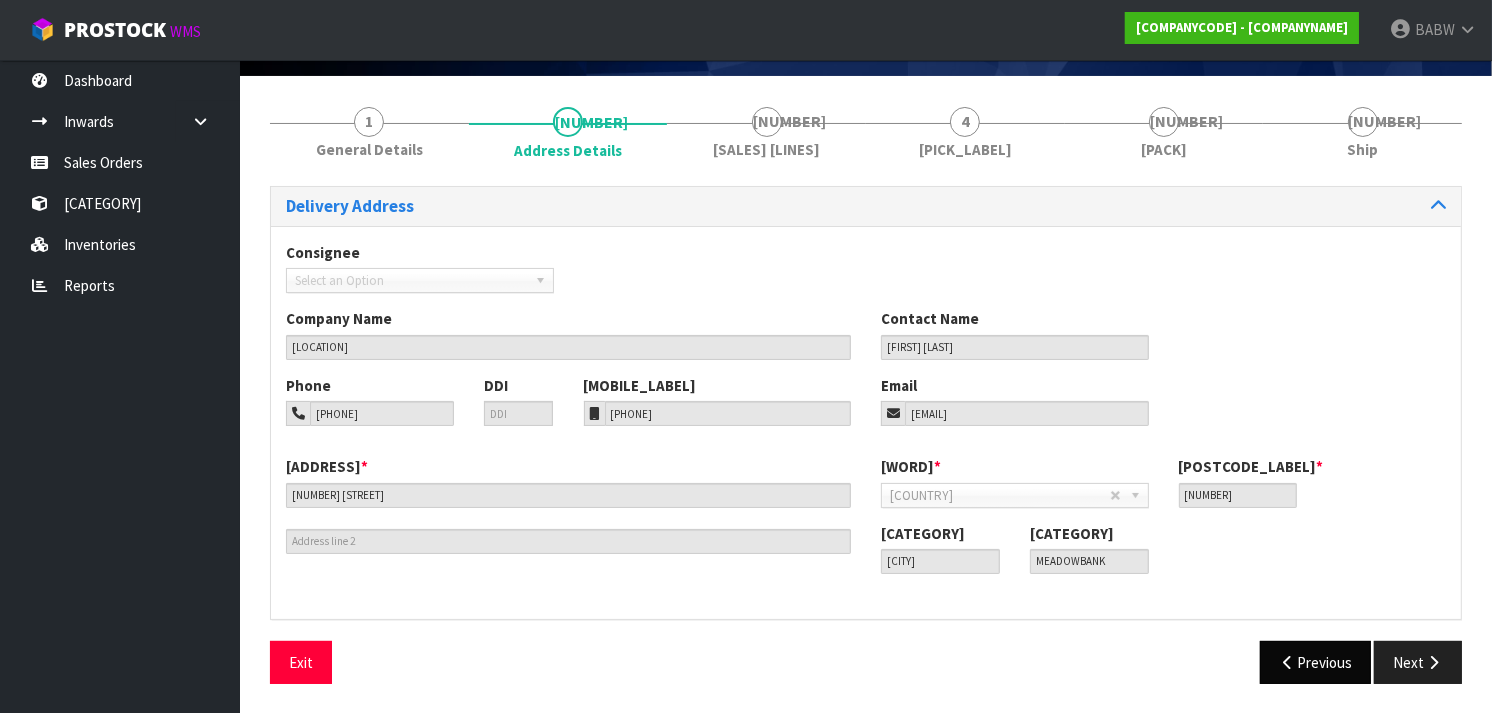 scroll, scrollTop: 0, scrollLeft: 0, axis: both 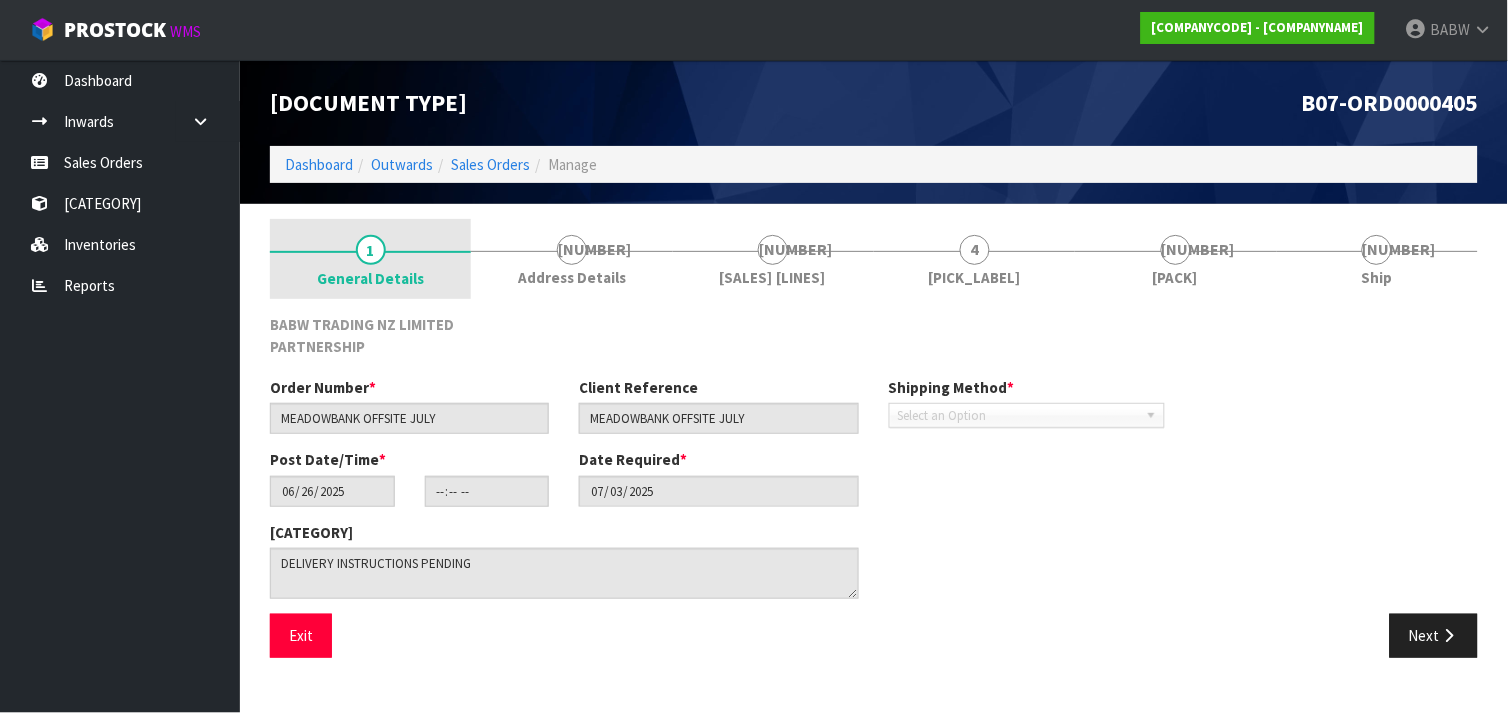 click on "[NUMBER] General Details" at bounding box center [370, 259] 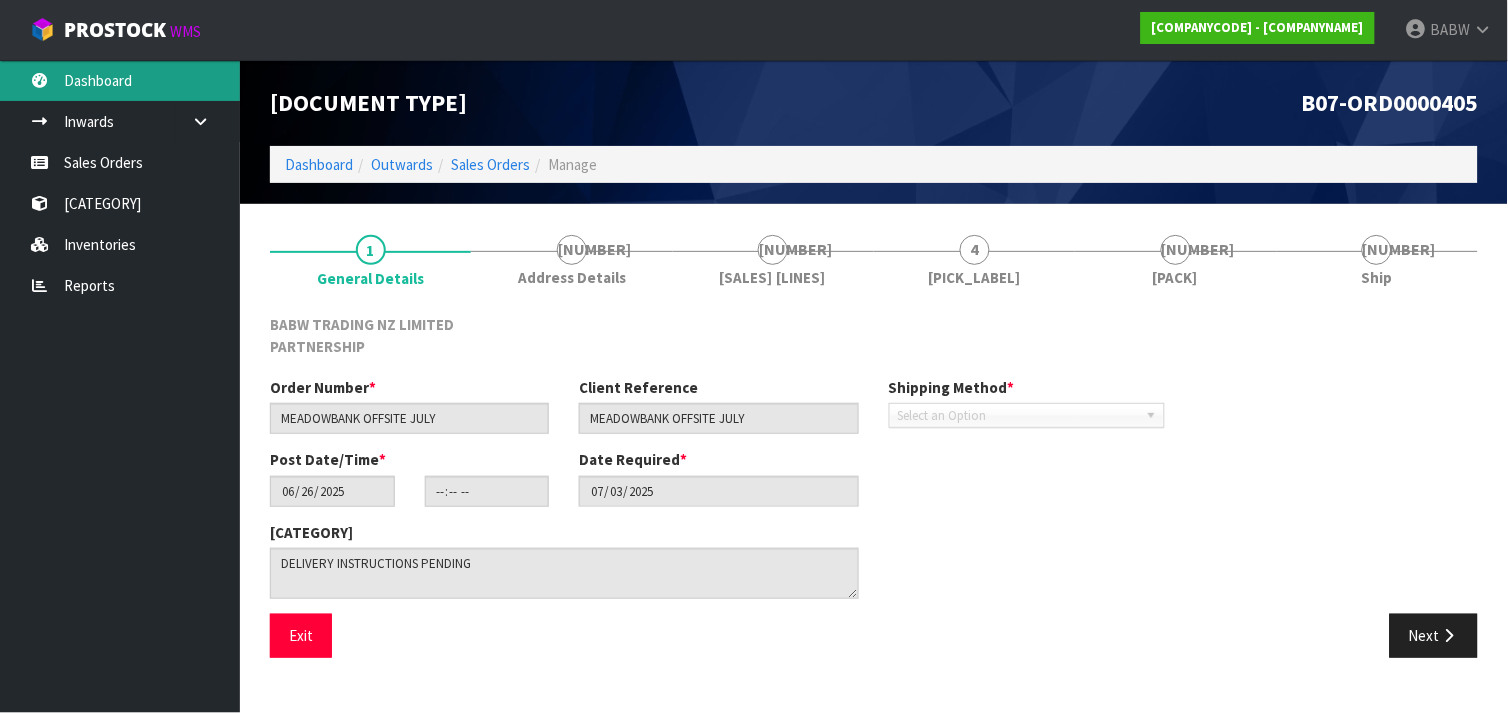 click on "Dashboard" at bounding box center [120, 80] 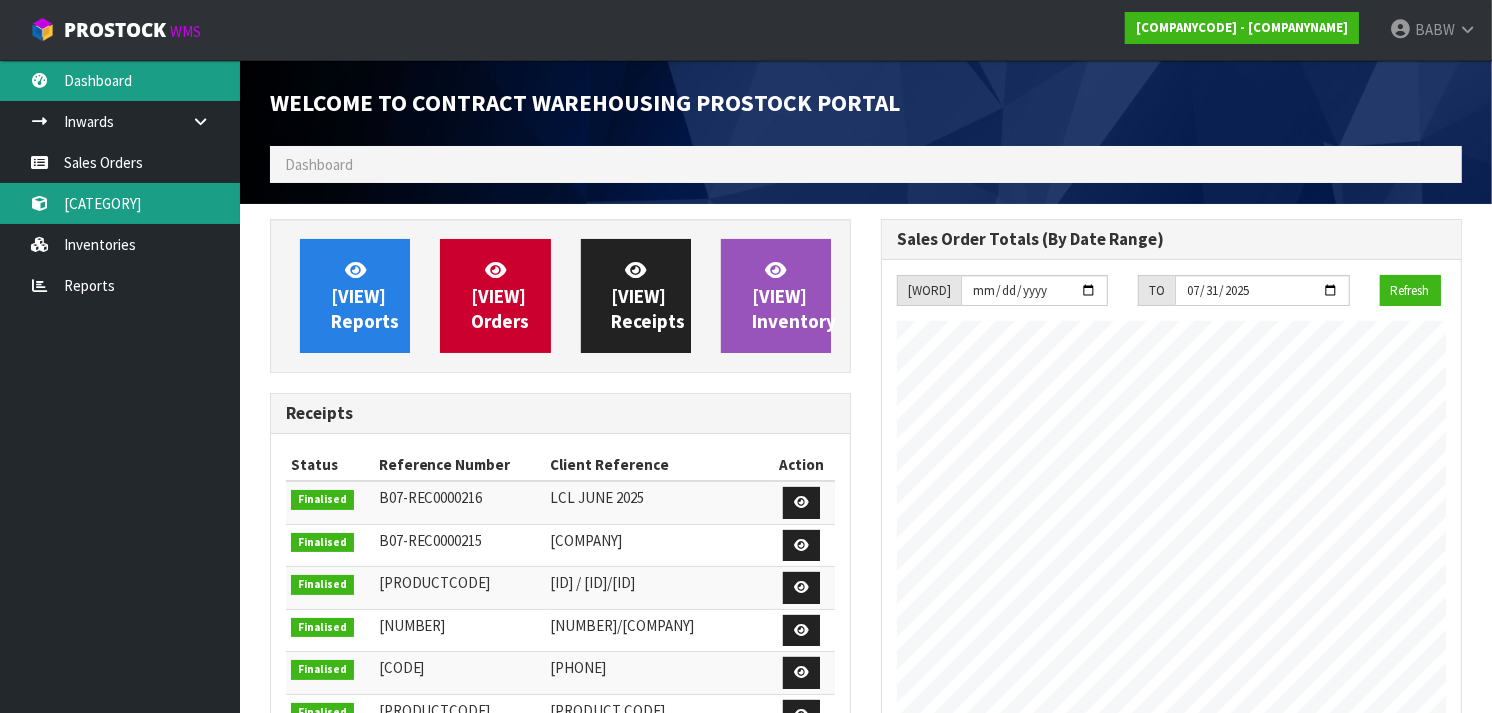 scroll, scrollTop: 998890, scrollLeft: 999388, axis: both 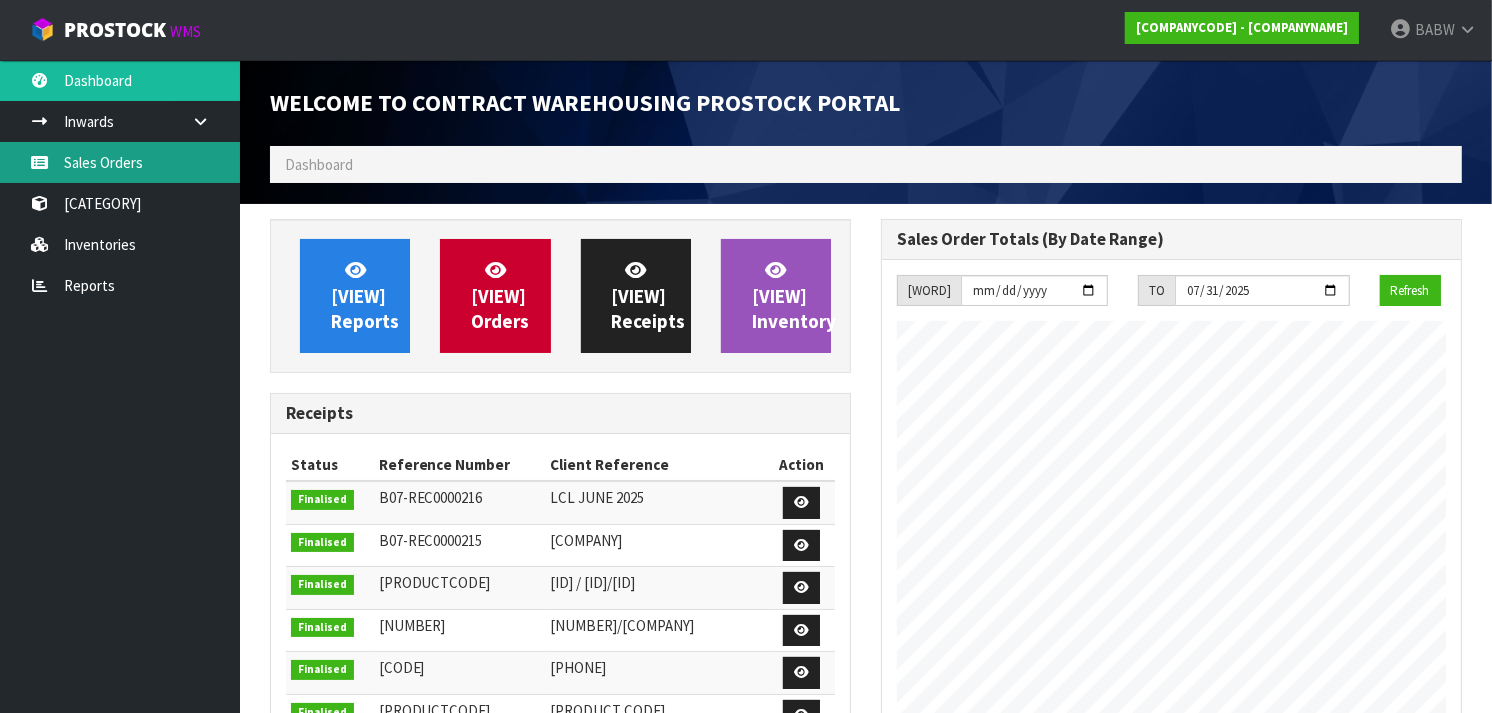 click on "Sales Orders" at bounding box center [120, 162] 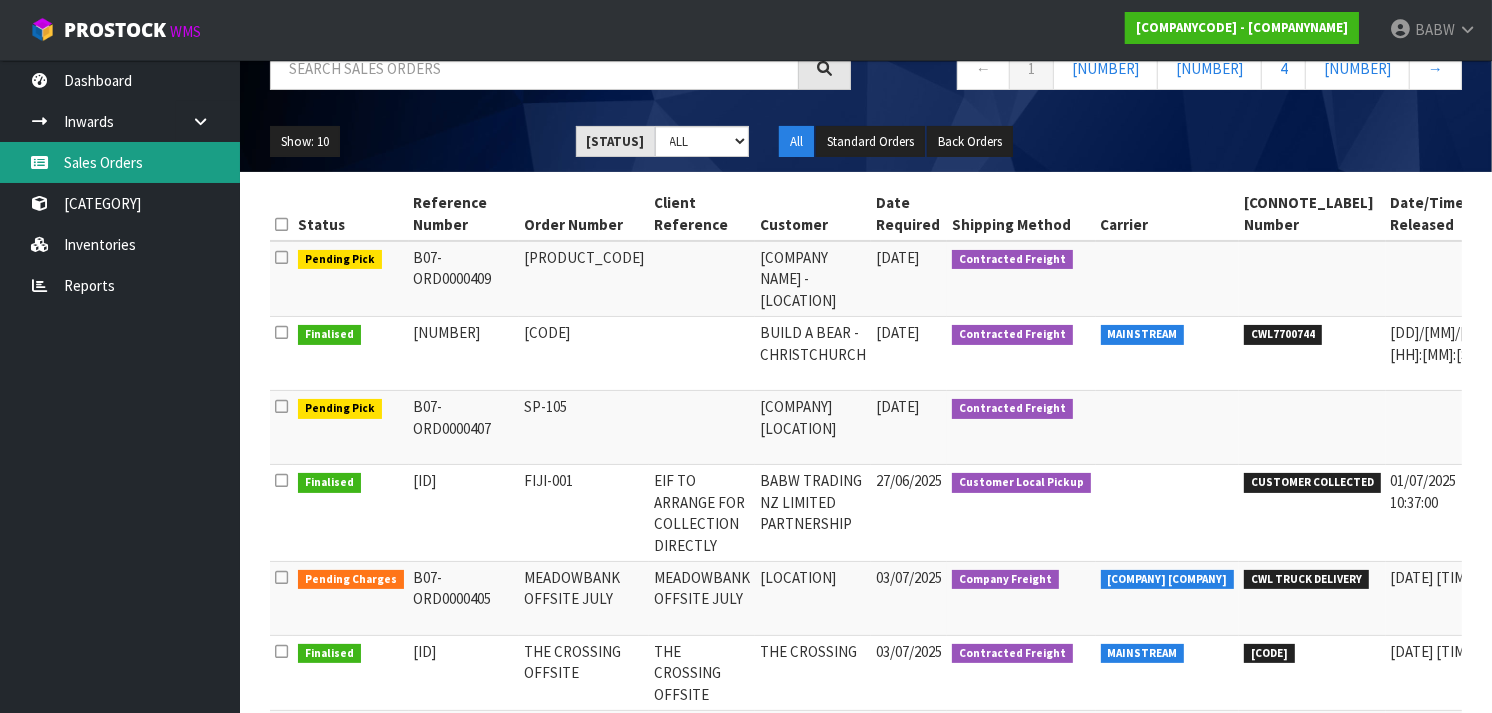 scroll, scrollTop: 176, scrollLeft: 0, axis: vertical 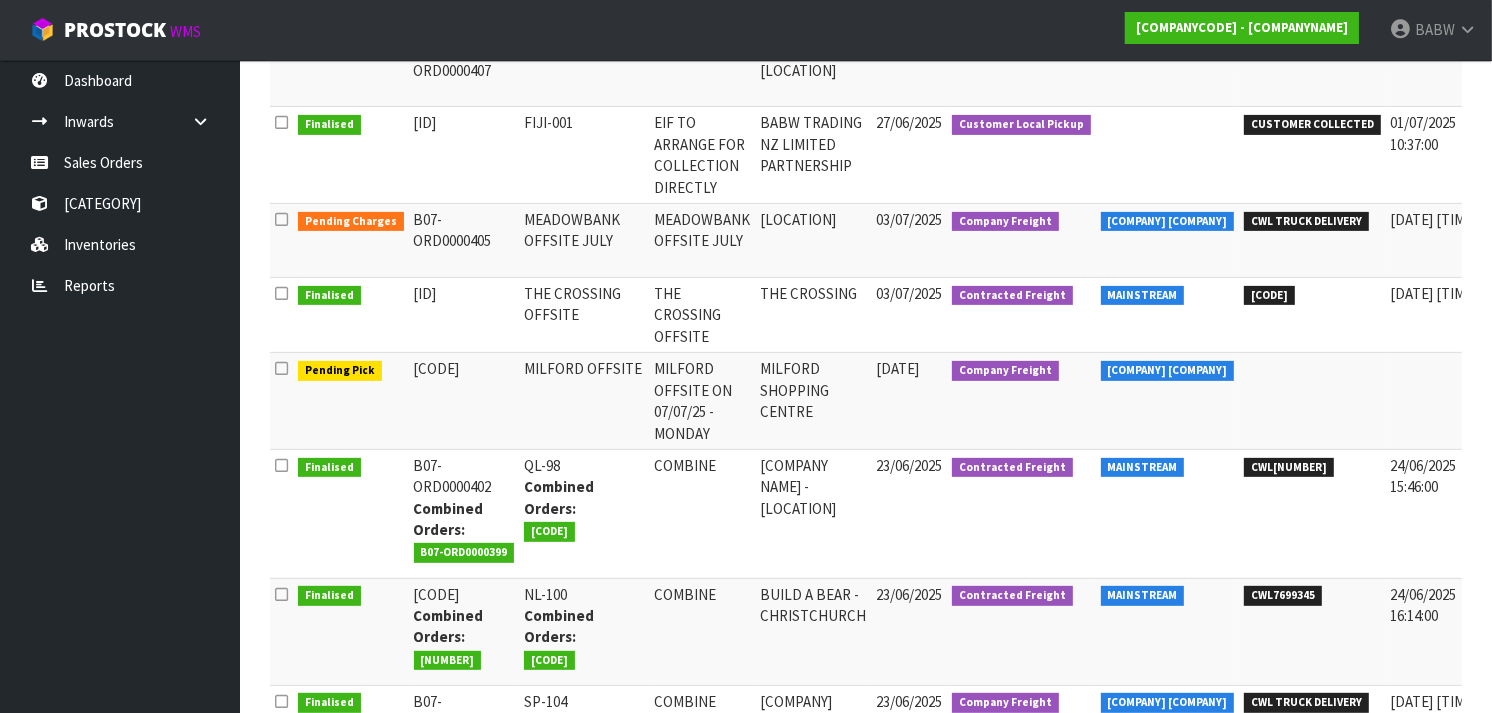 click at bounding box center (1613, 373) 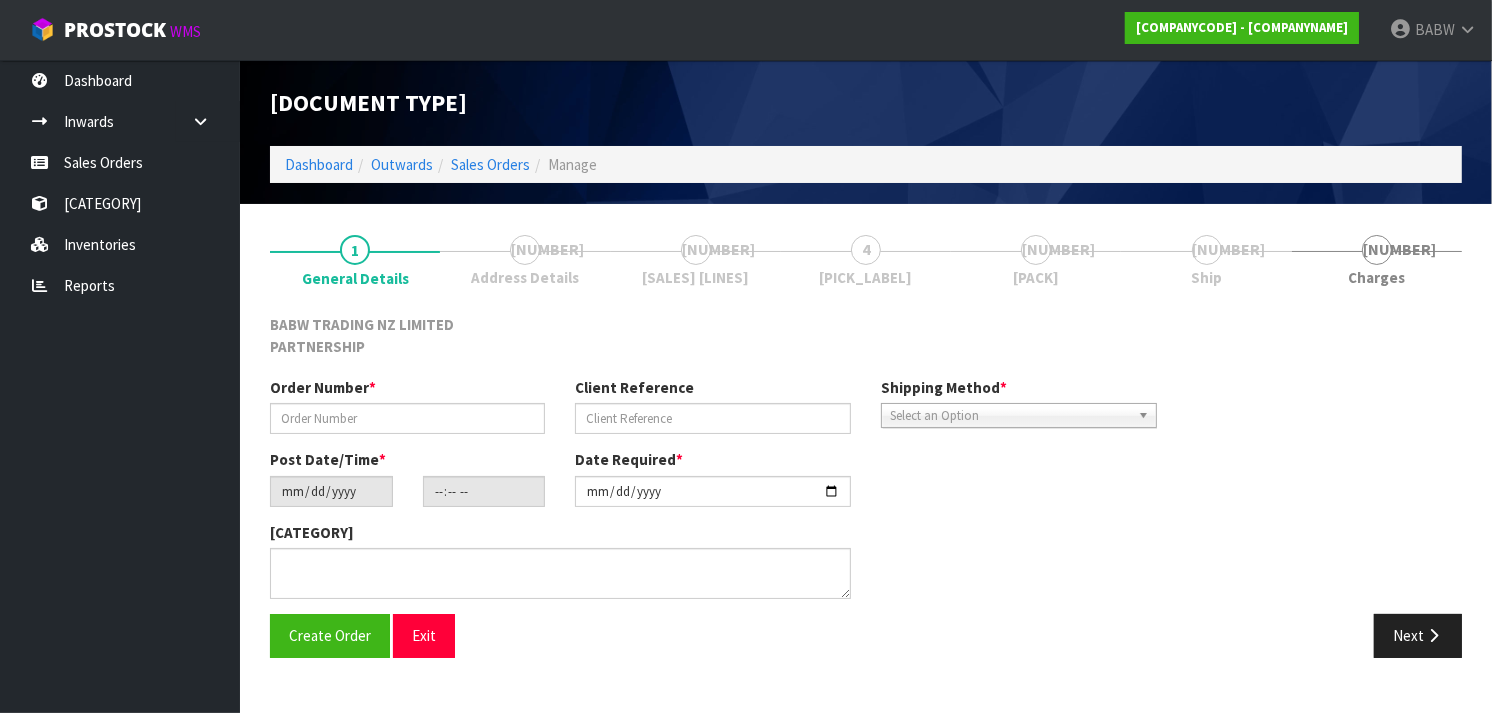 scroll, scrollTop: 0, scrollLeft: 0, axis: both 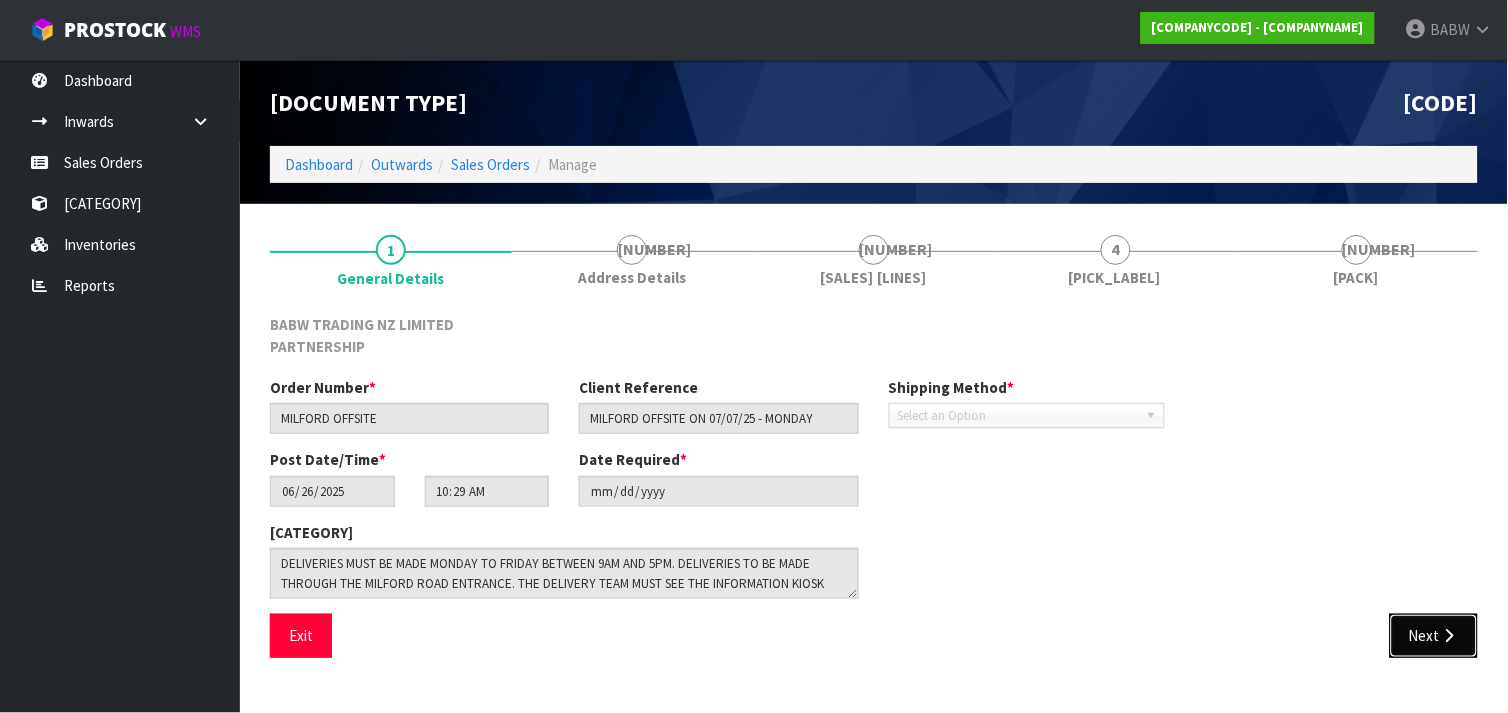 click at bounding box center (1449, 635) 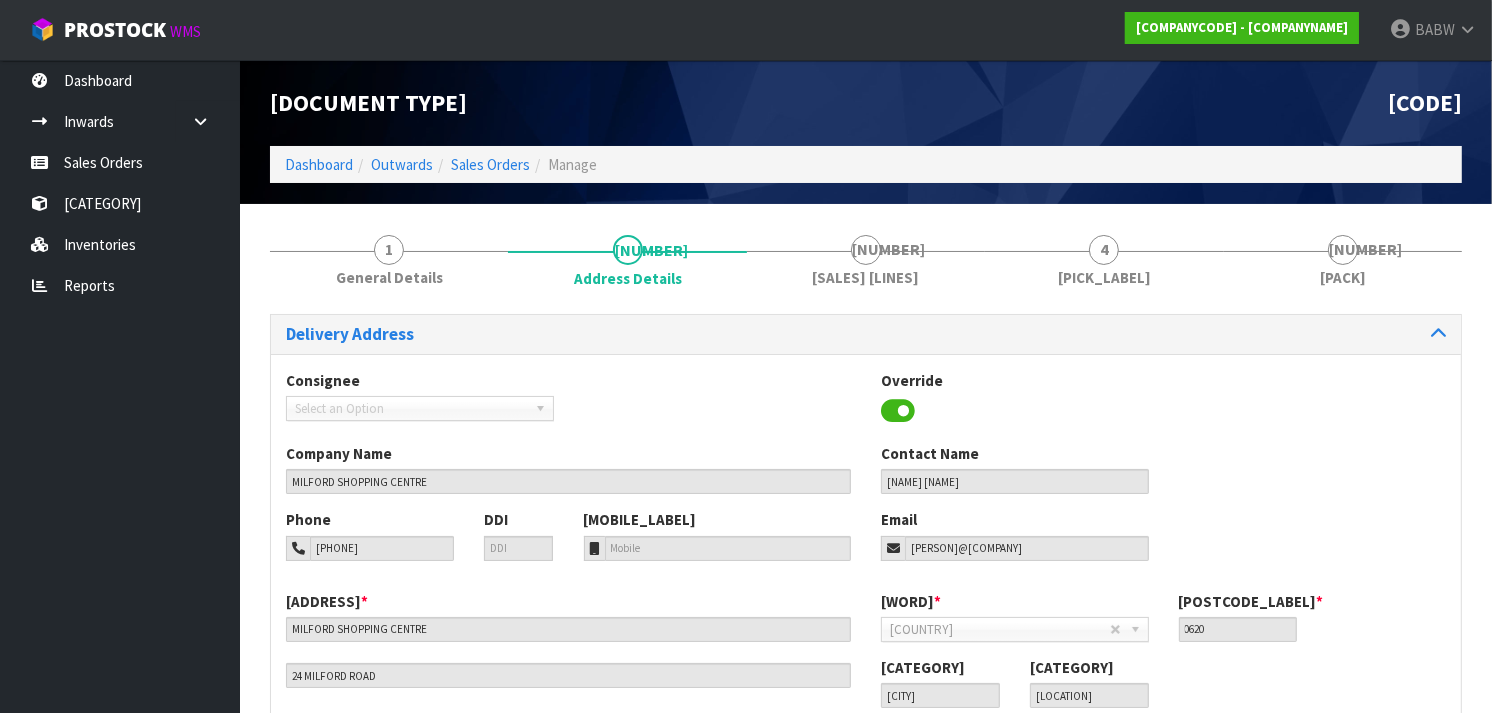scroll, scrollTop: 136, scrollLeft: 0, axis: vertical 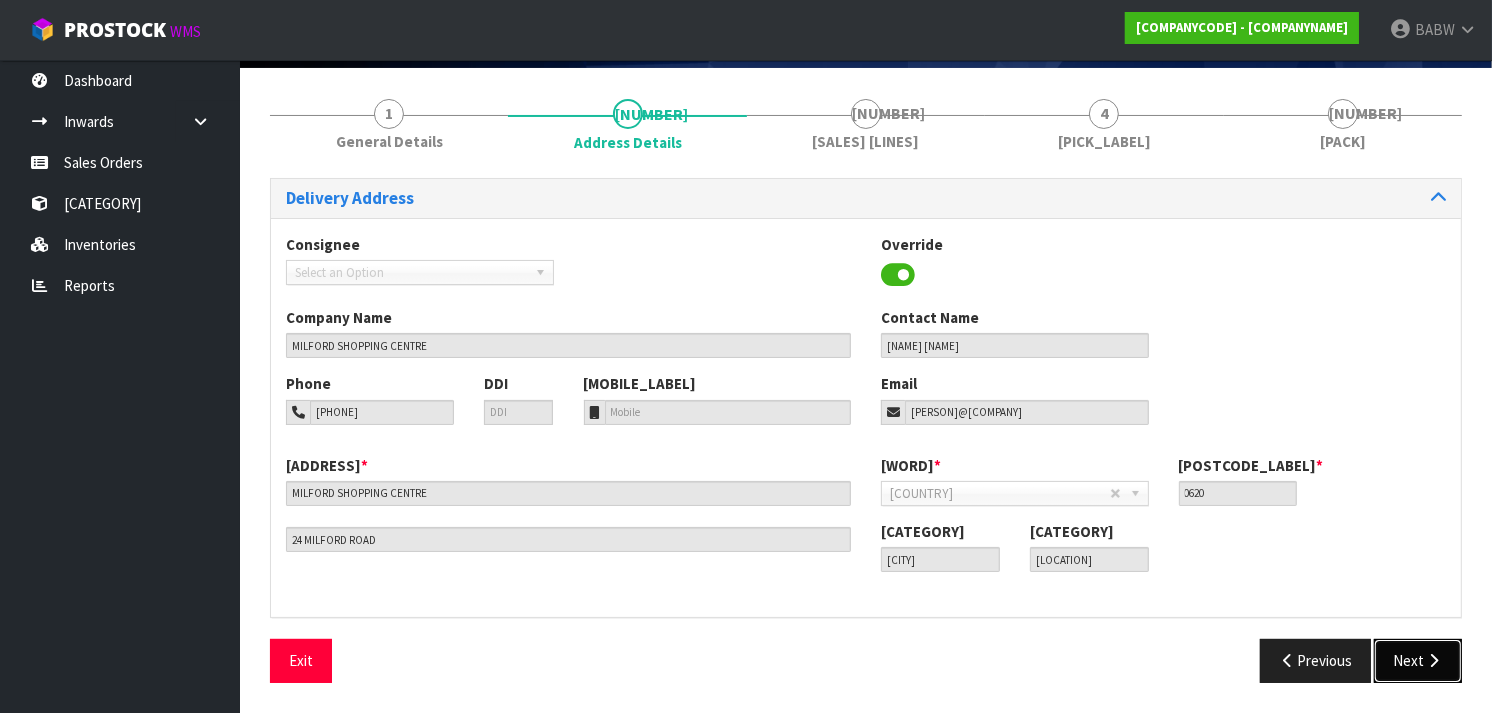 click on "Next" at bounding box center [1418, 660] 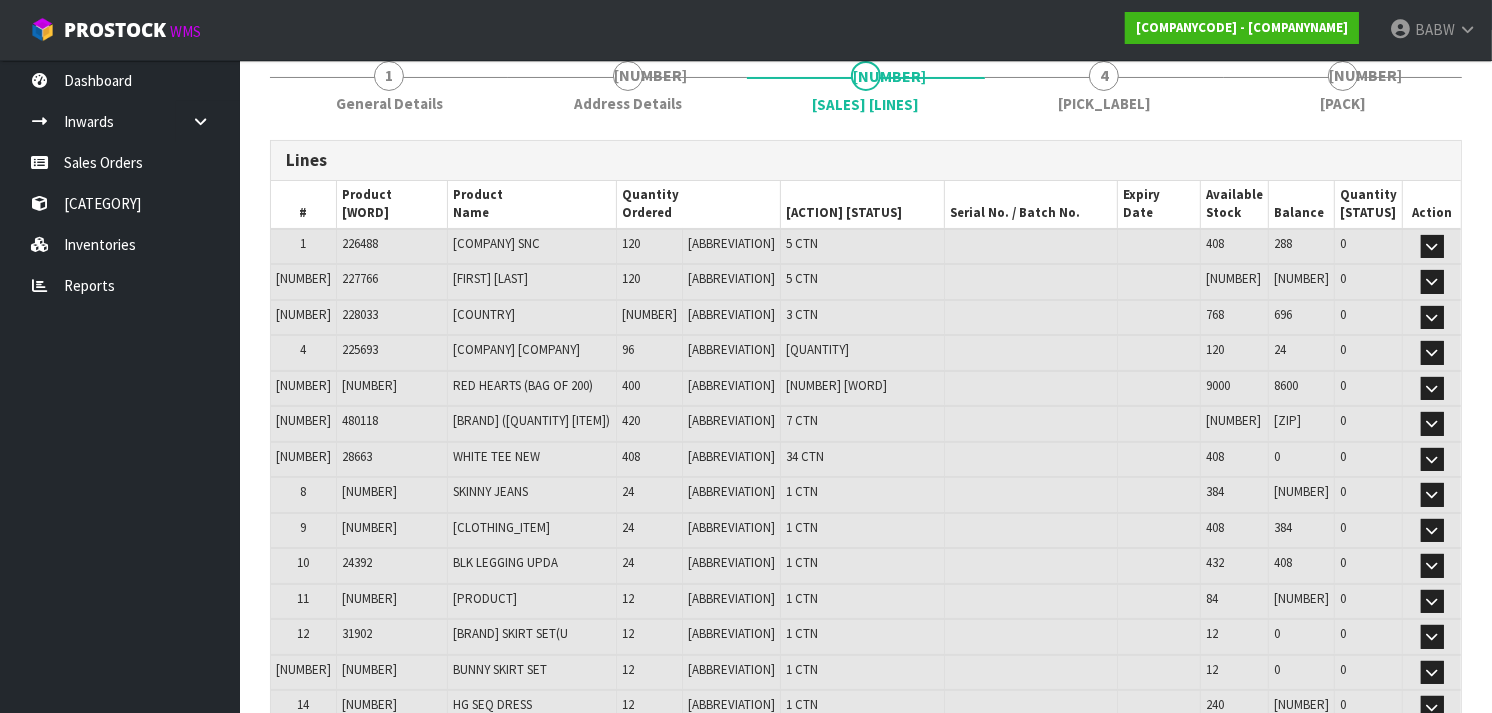 scroll, scrollTop: 0, scrollLeft: 0, axis: both 